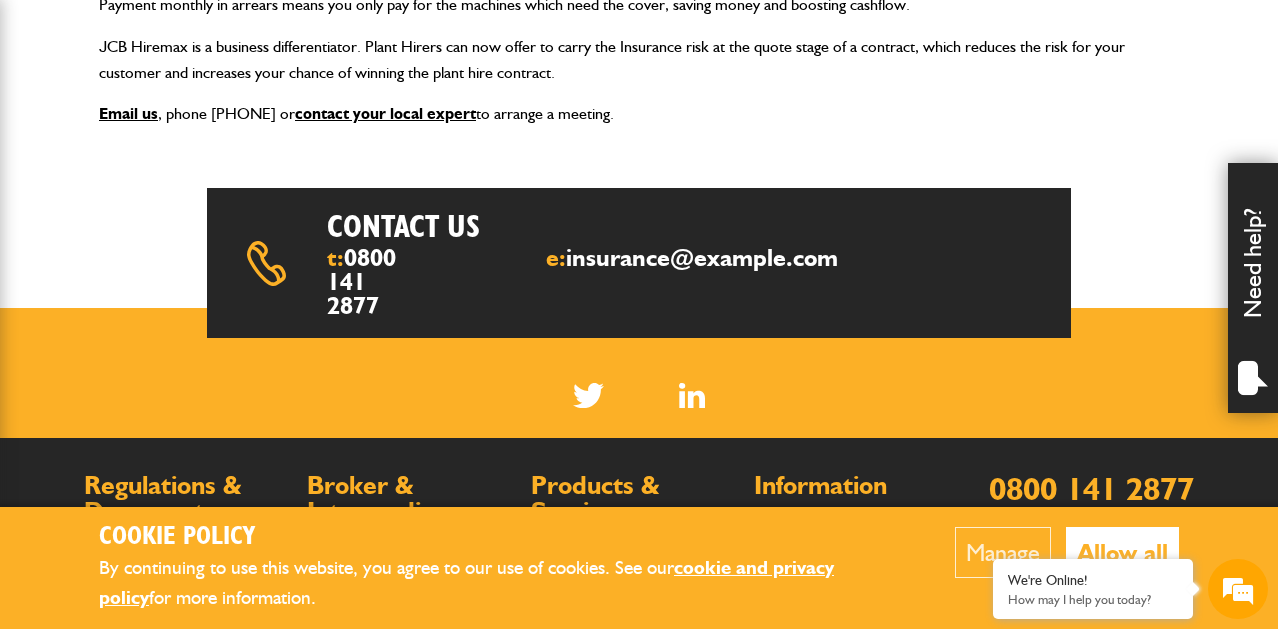 scroll, scrollTop: 576, scrollLeft: 0, axis: vertical 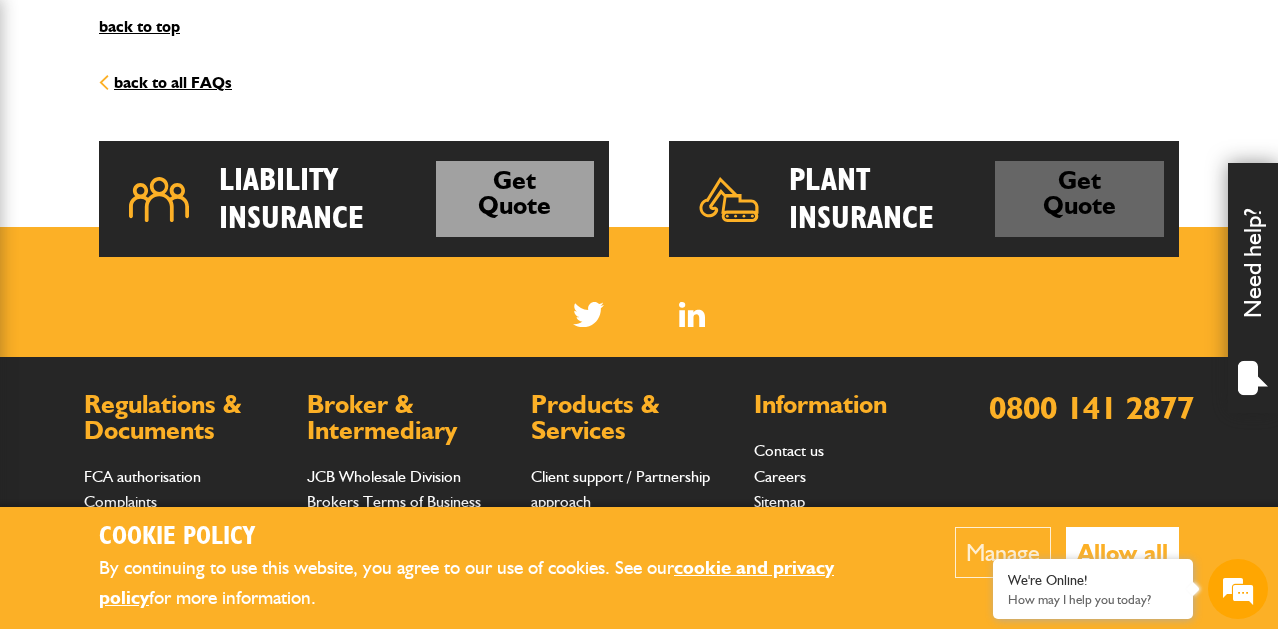 click on "Get Quote" at bounding box center [1079, 199] 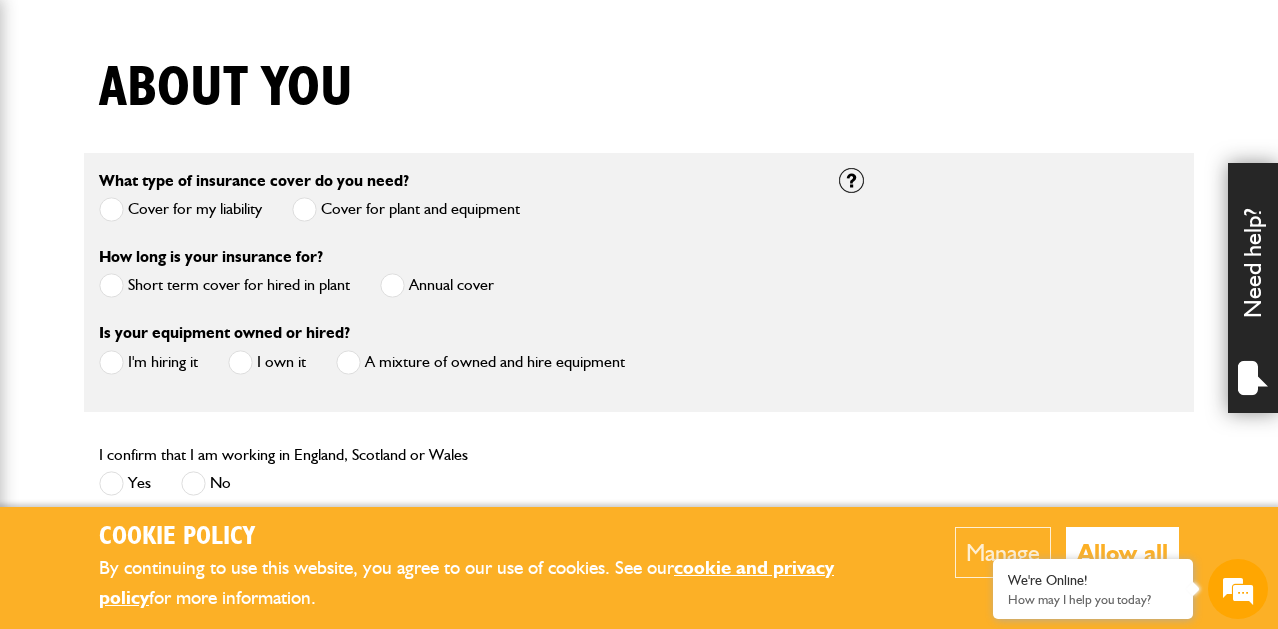 scroll, scrollTop: 473, scrollLeft: 0, axis: vertical 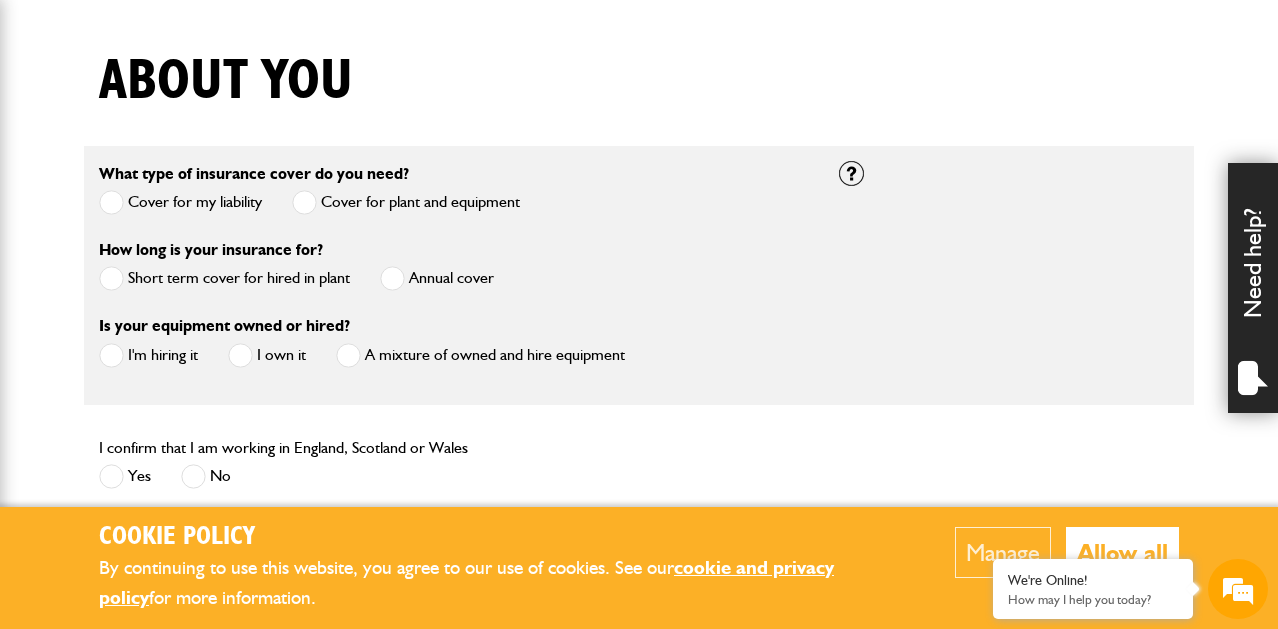 click at bounding box center [111, 278] 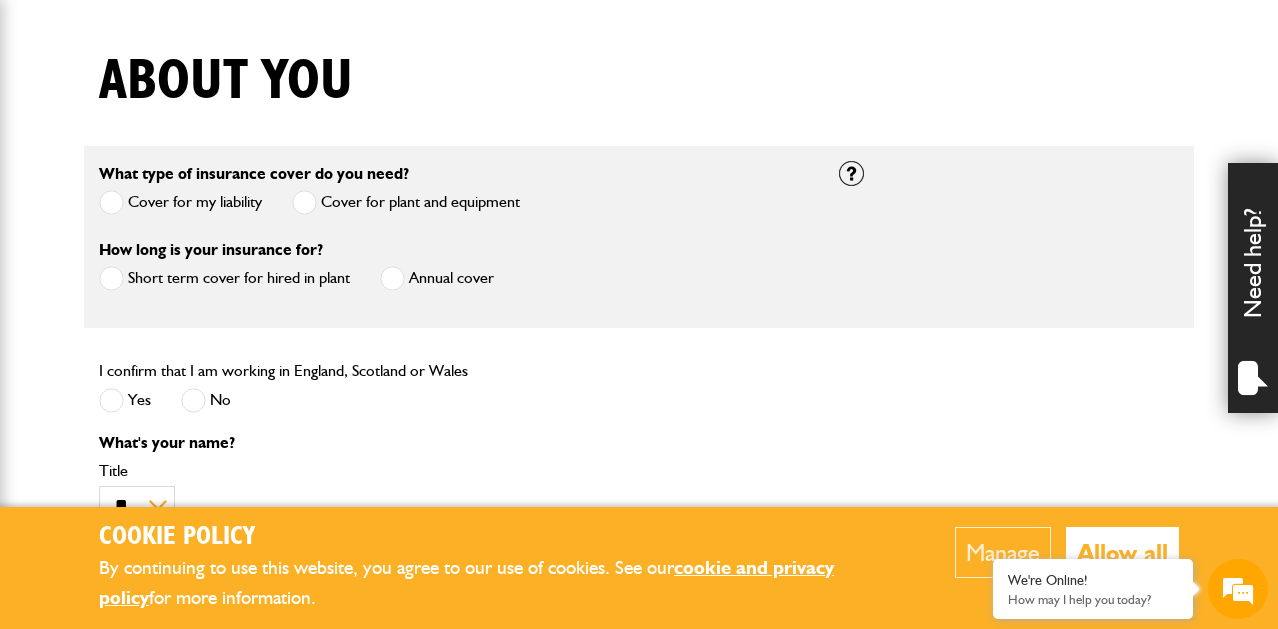 scroll, scrollTop: 0, scrollLeft: 0, axis: both 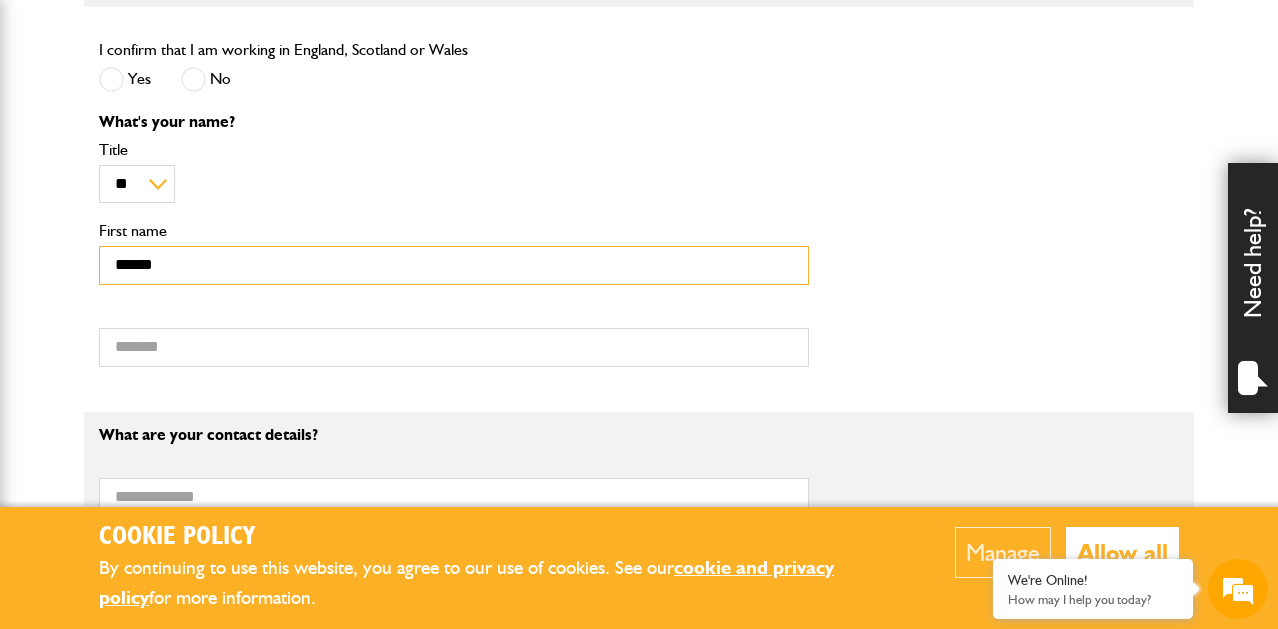 type on "******" 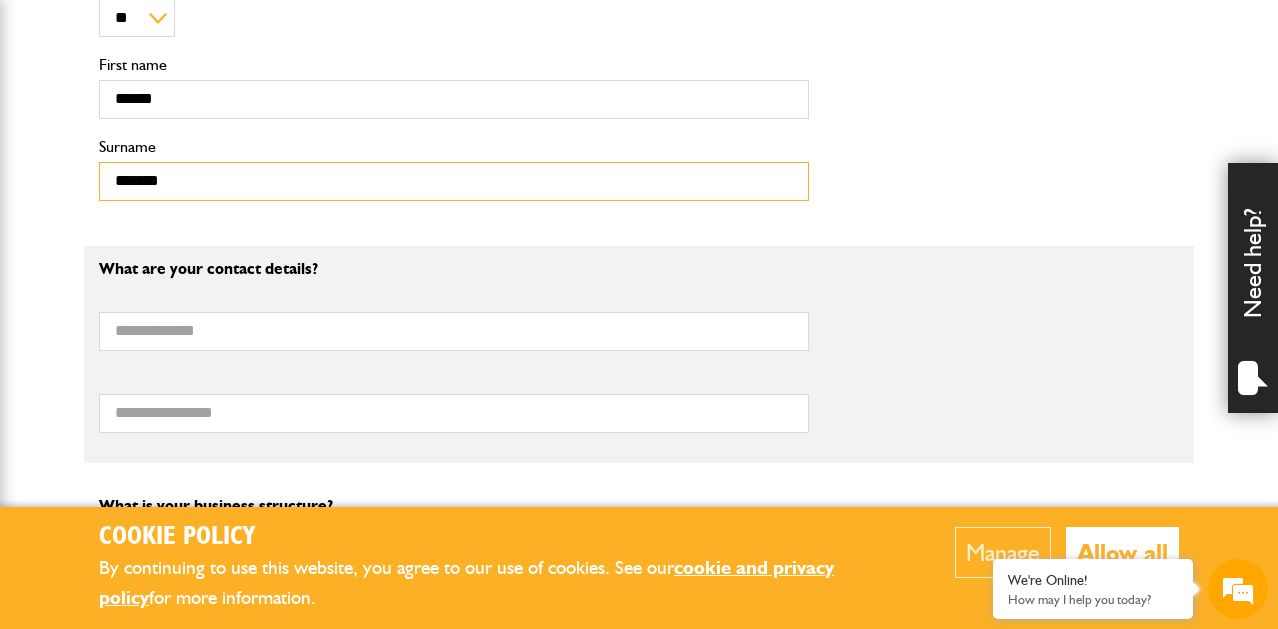 scroll, scrollTop: 961, scrollLeft: 0, axis: vertical 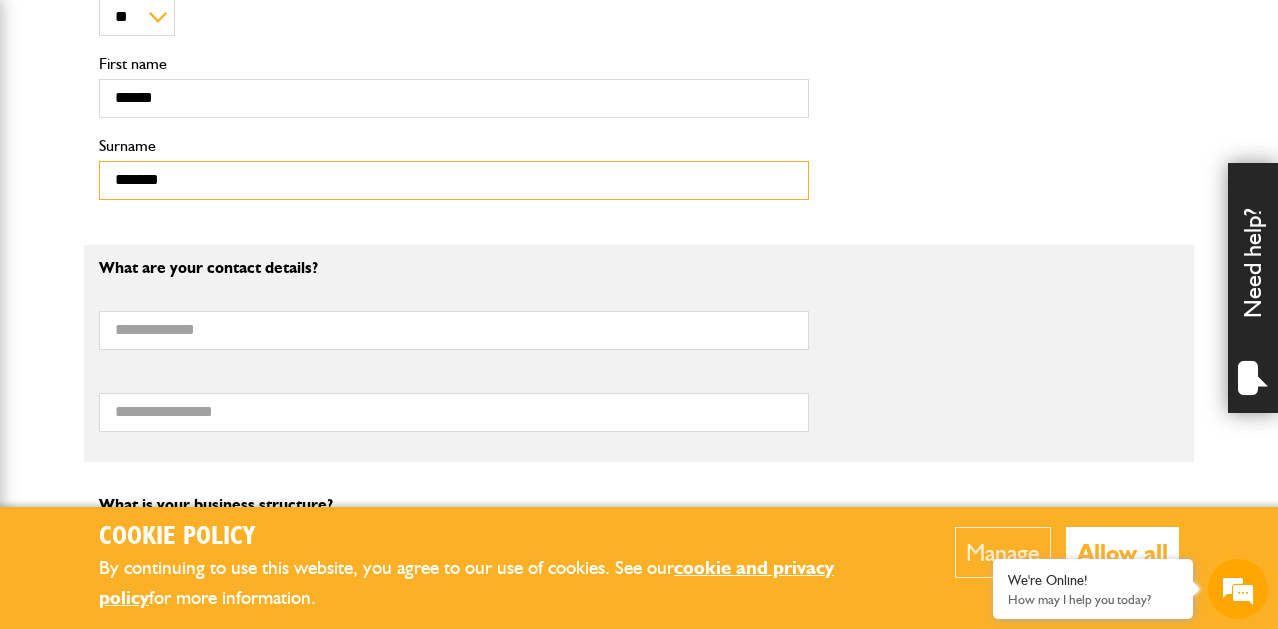 type on "*******" 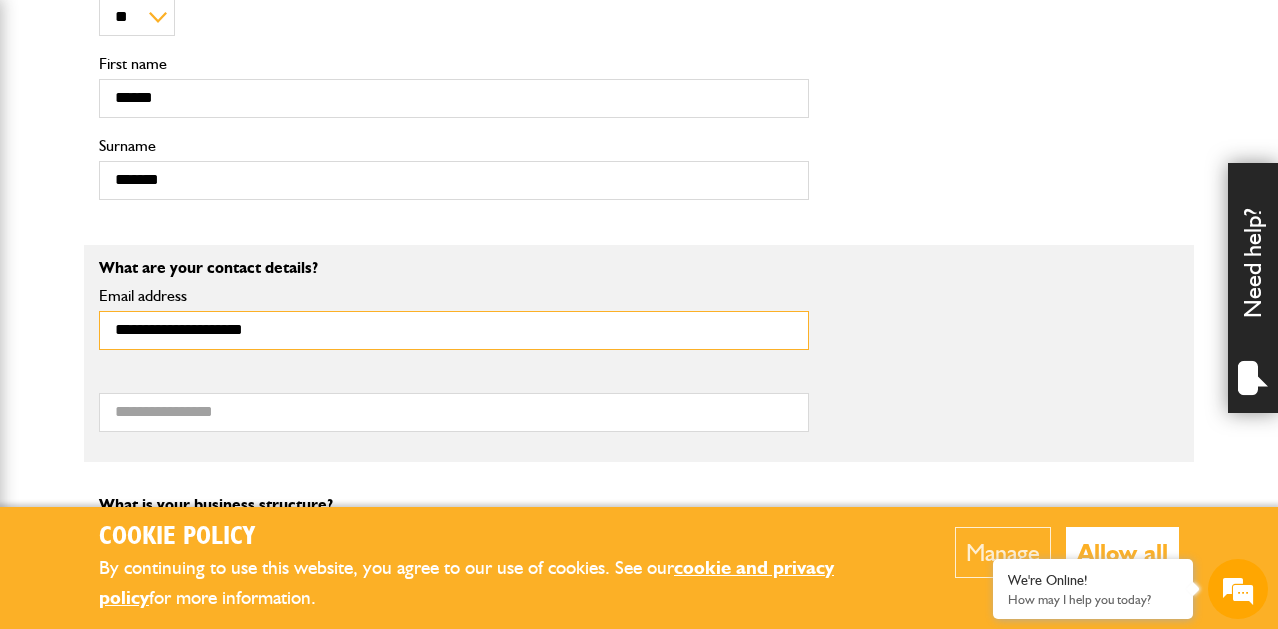 scroll, scrollTop: 972, scrollLeft: 0, axis: vertical 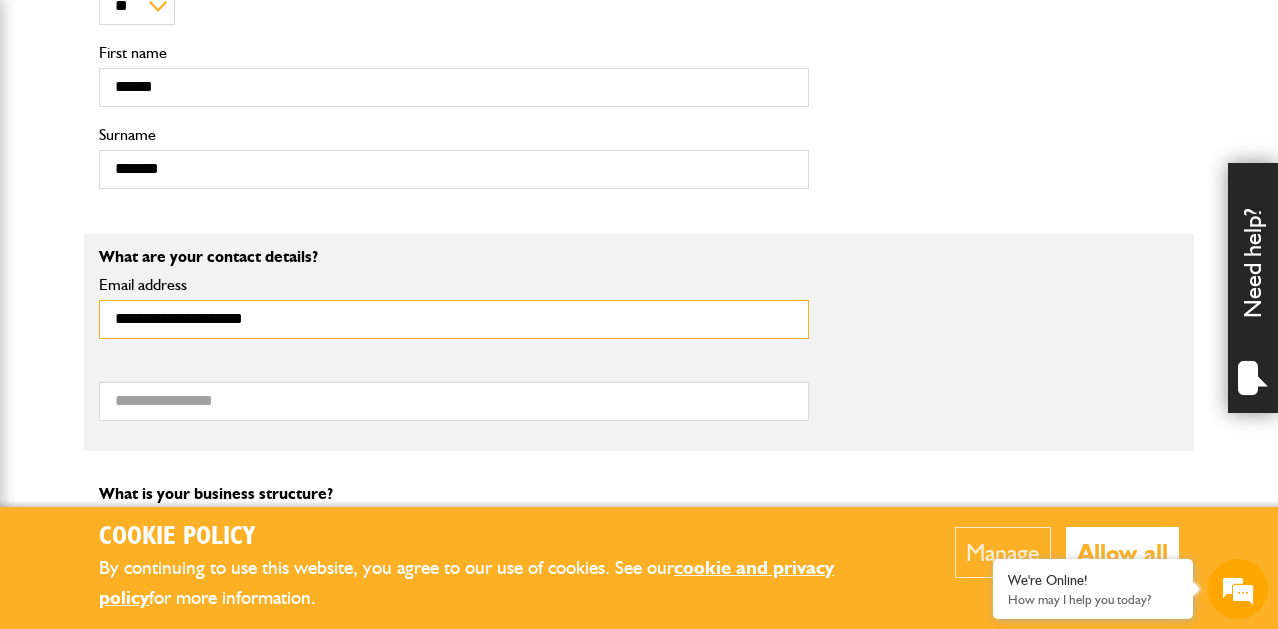 type on "**********" 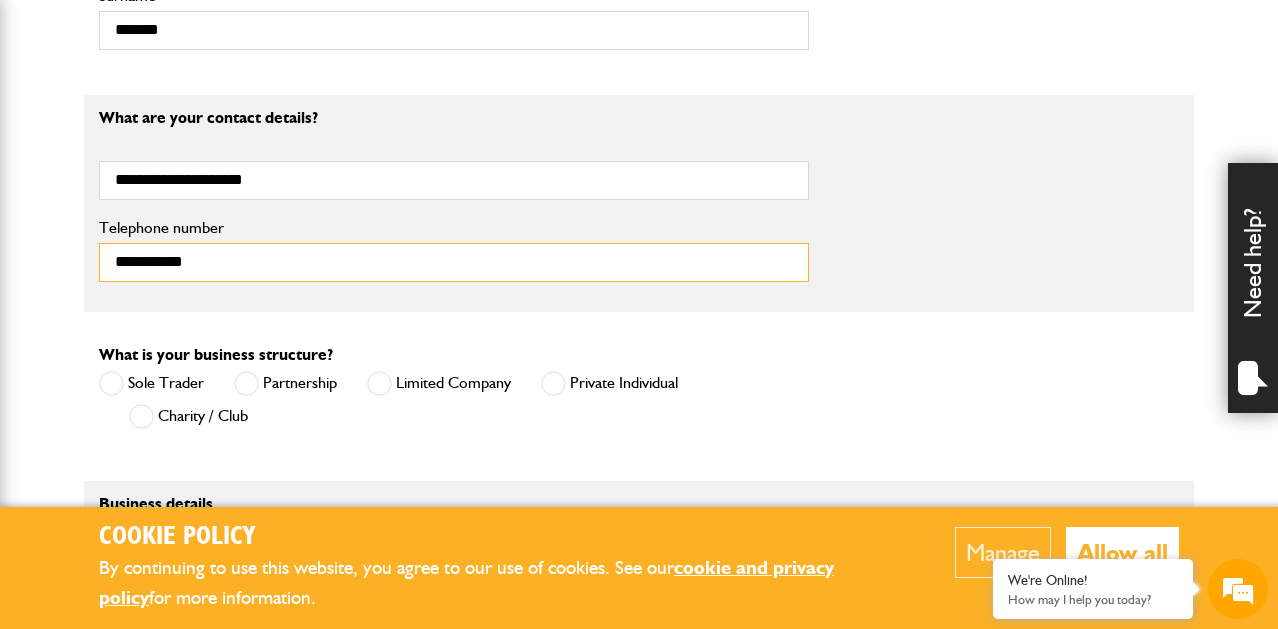 scroll, scrollTop: 1112, scrollLeft: 0, axis: vertical 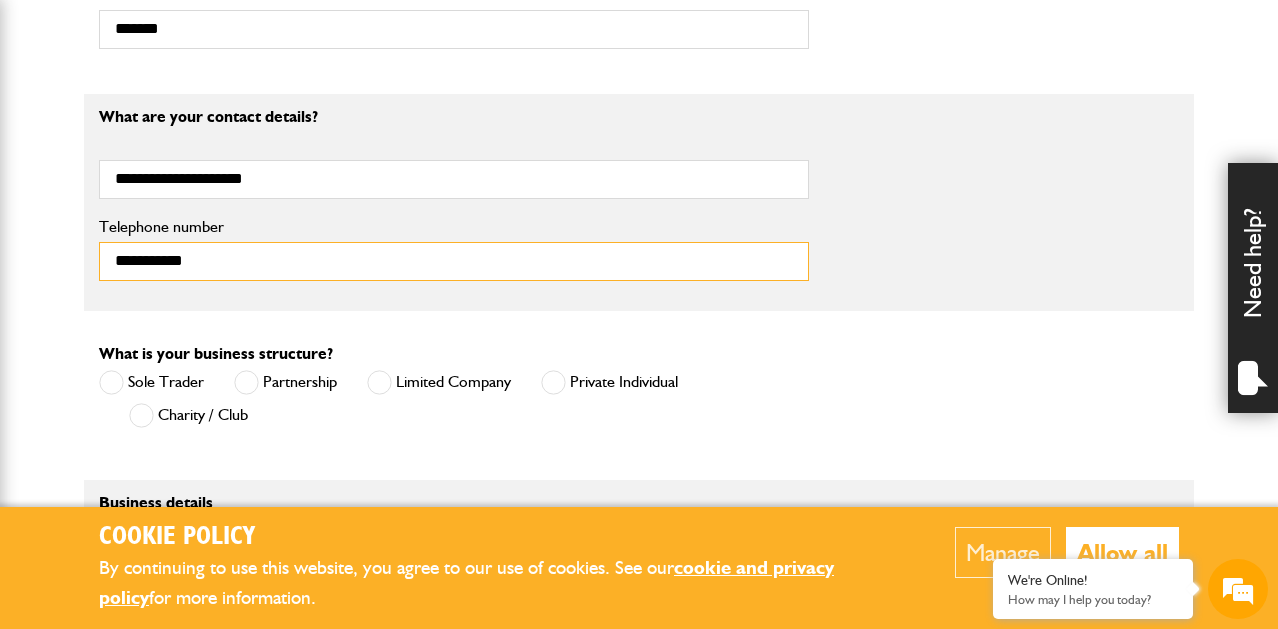type on "**********" 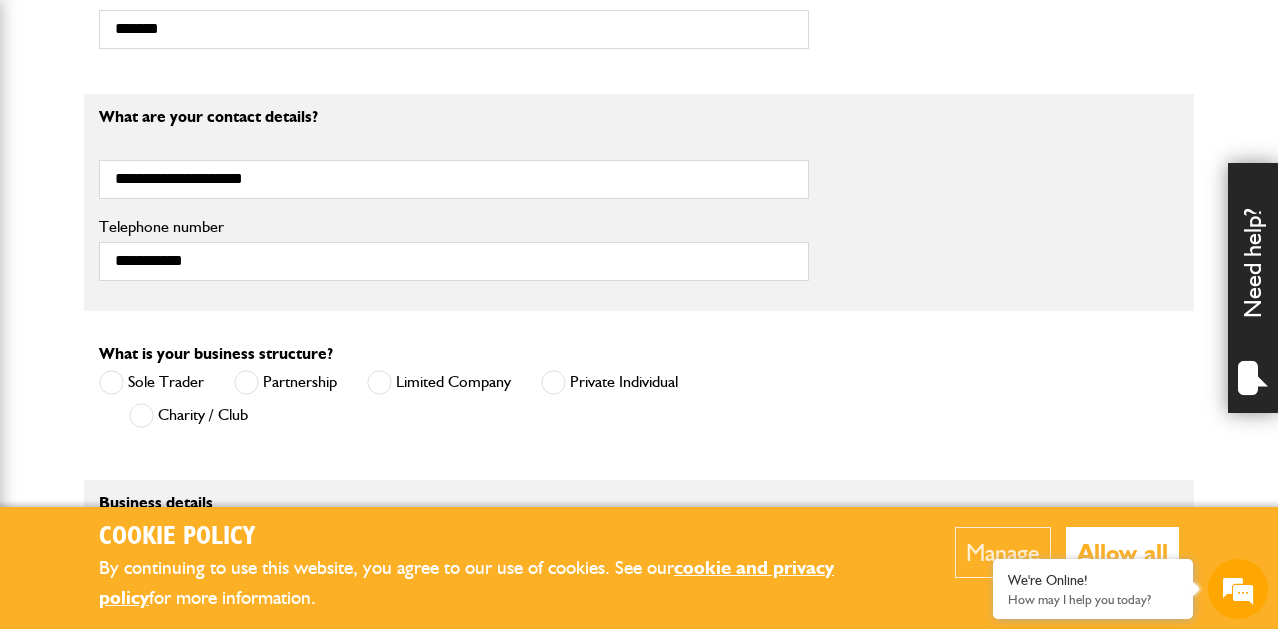click at bounding box center [553, 382] 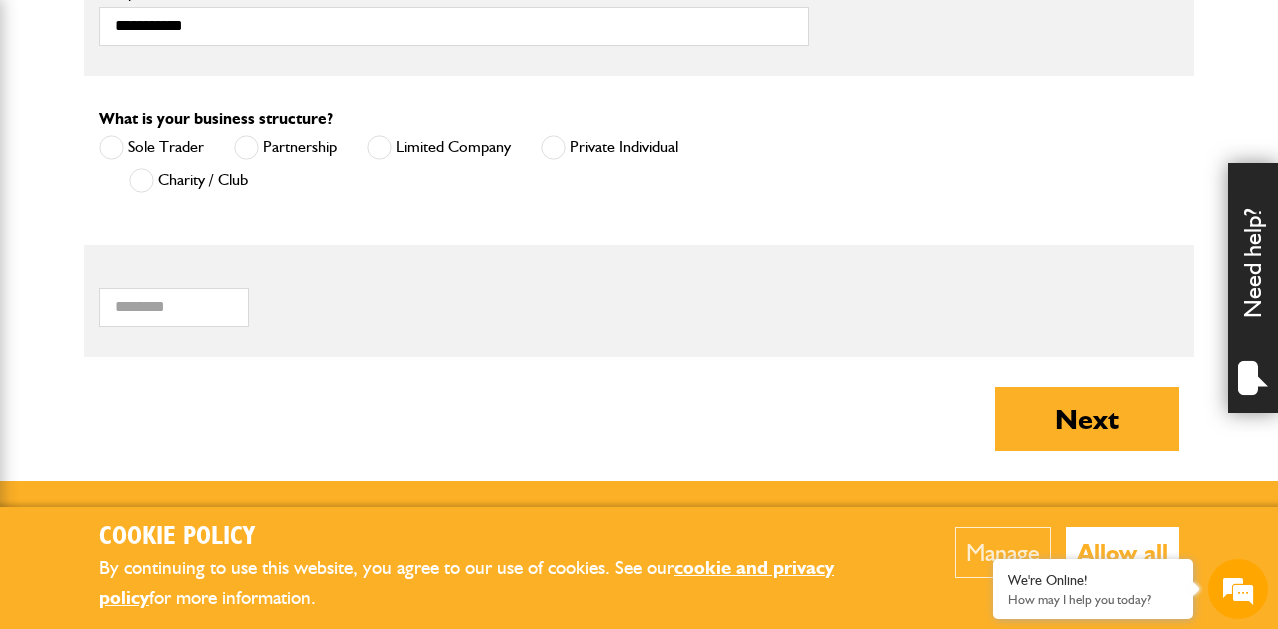 scroll, scrollTop: 1356, scrollLeft: 0, axis: vertical 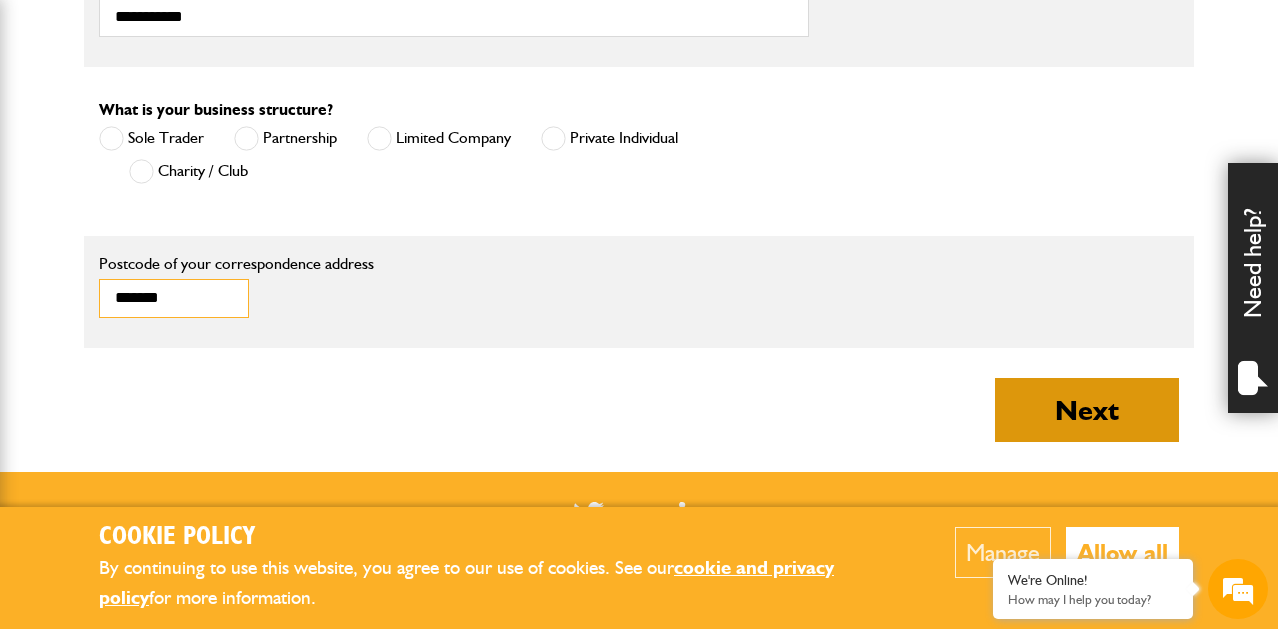type on "*******" 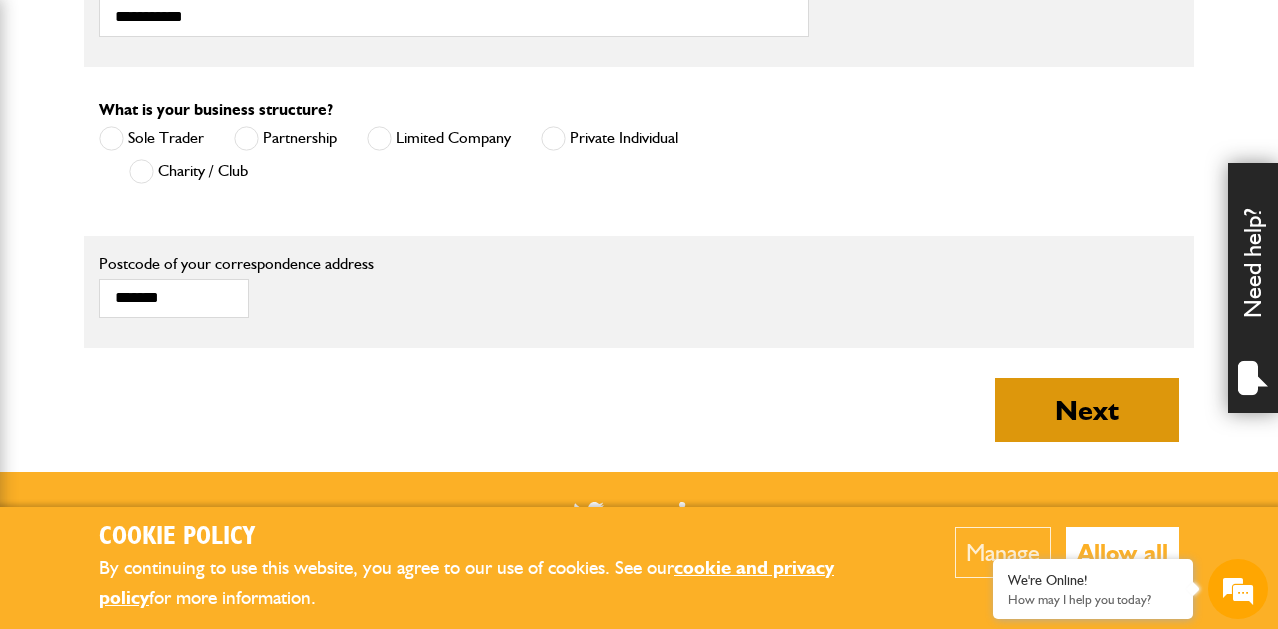 click on "Next" at bounding box center (1087, 410) 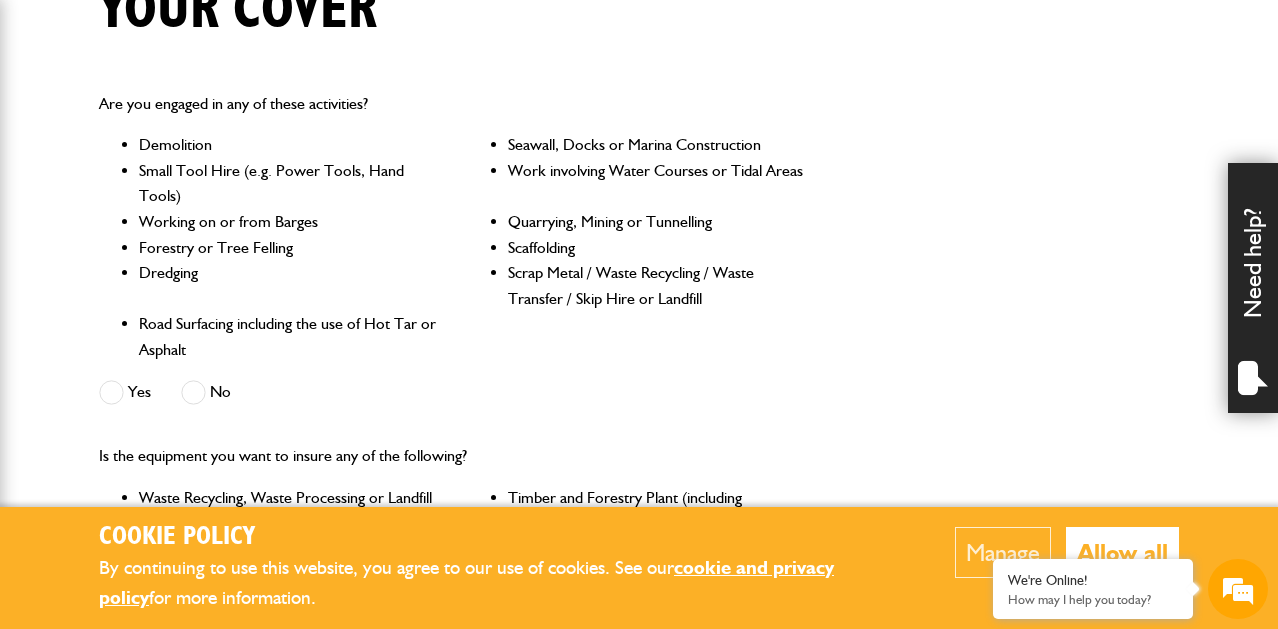 scroll, scrollTop: 545, scrollLeft: 0, axis: vertical 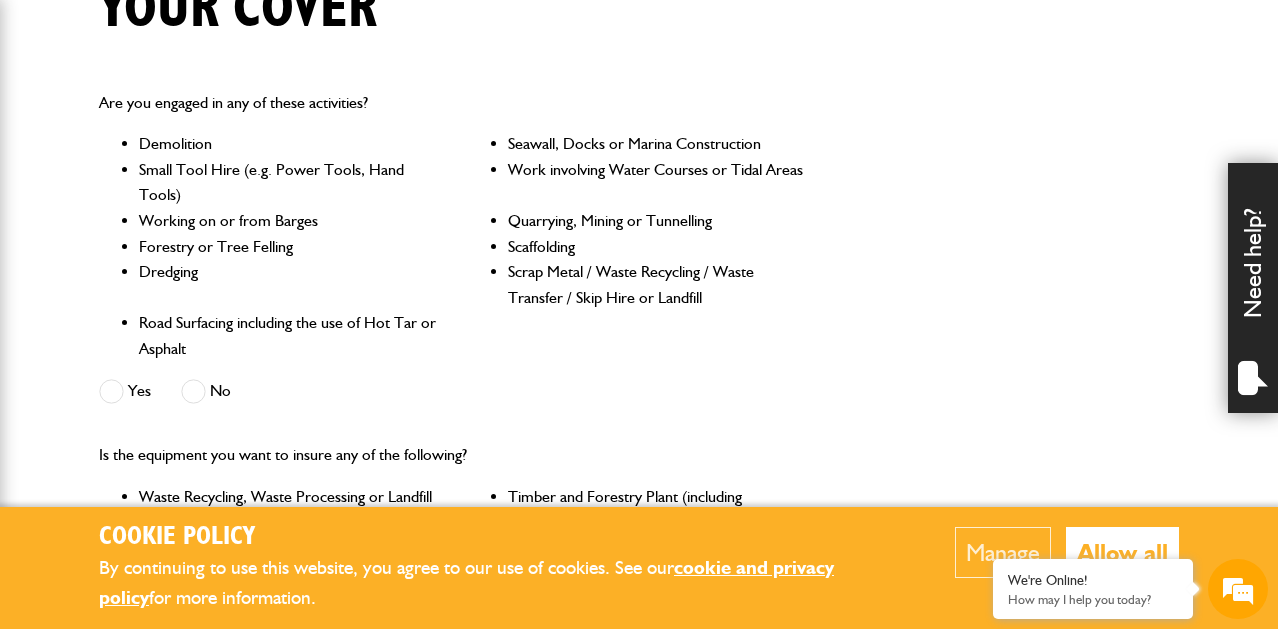 click at bounding box center [193, 391] 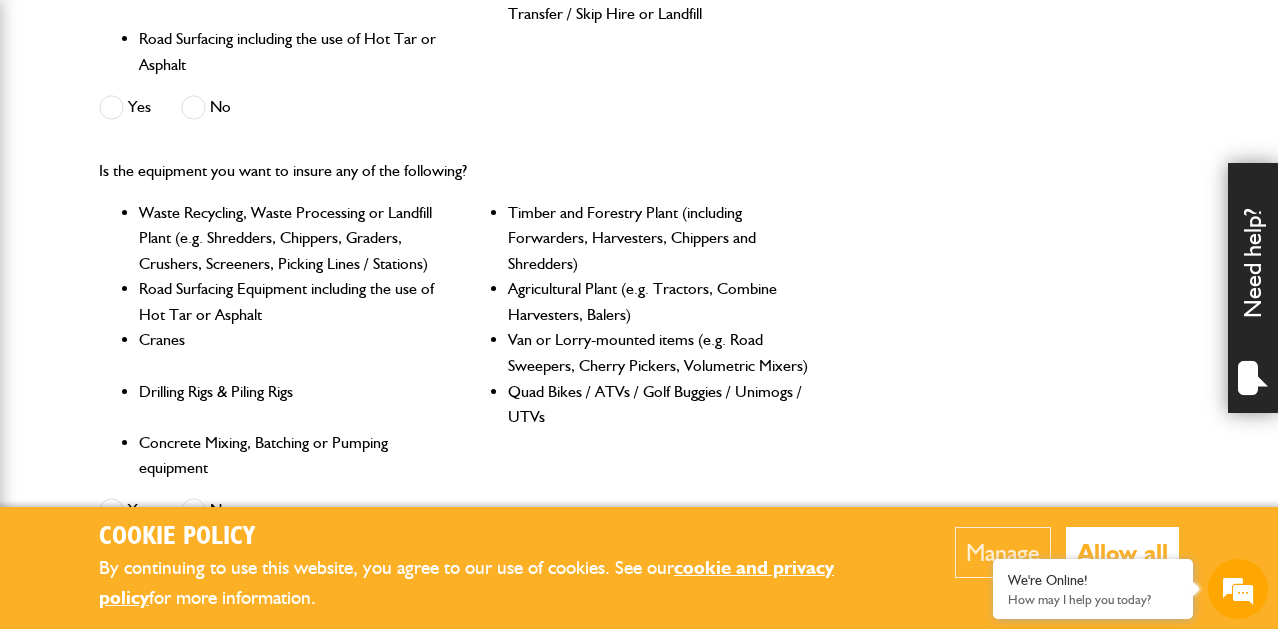 scroll, scrollTop: 831, scrollLeft: 0, axis: vertical 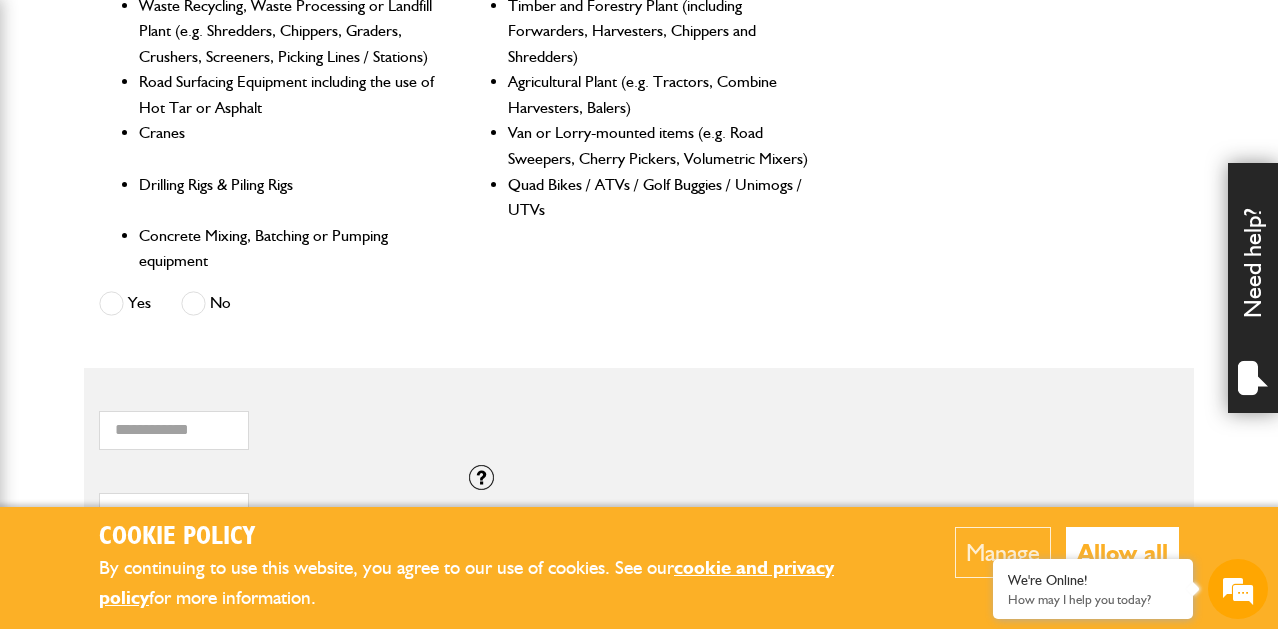 click at bounding box center (193, 303) 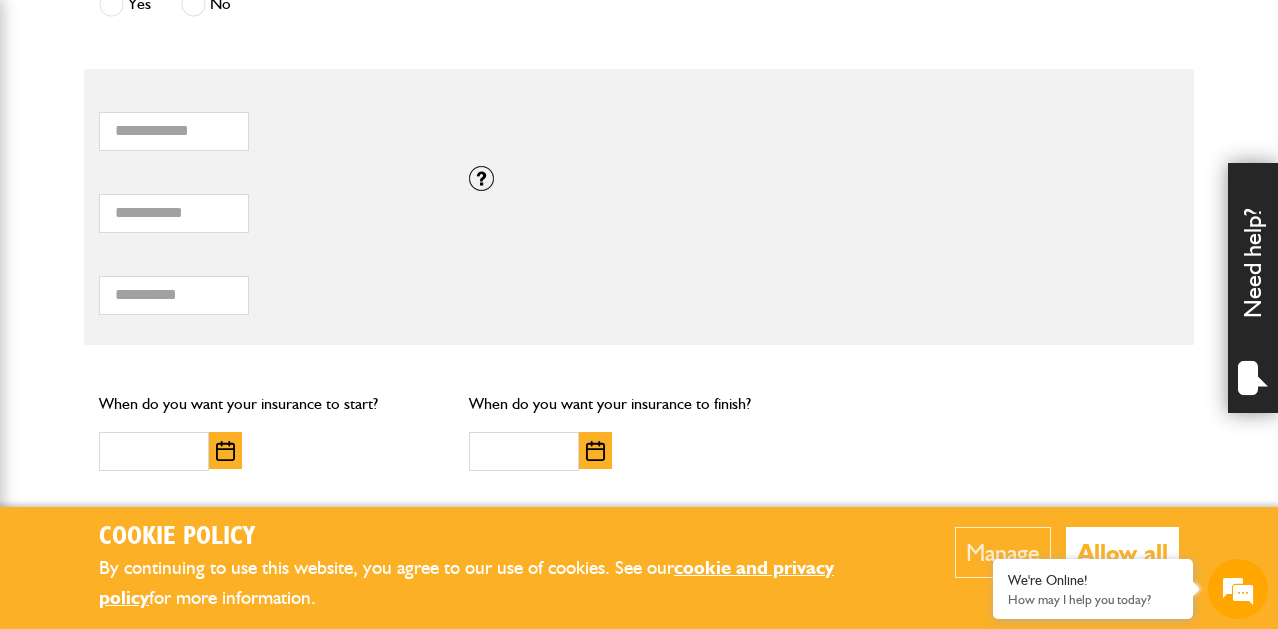 scroll, scrollTop: 1333, scrollLeft: 0, axis: vertical 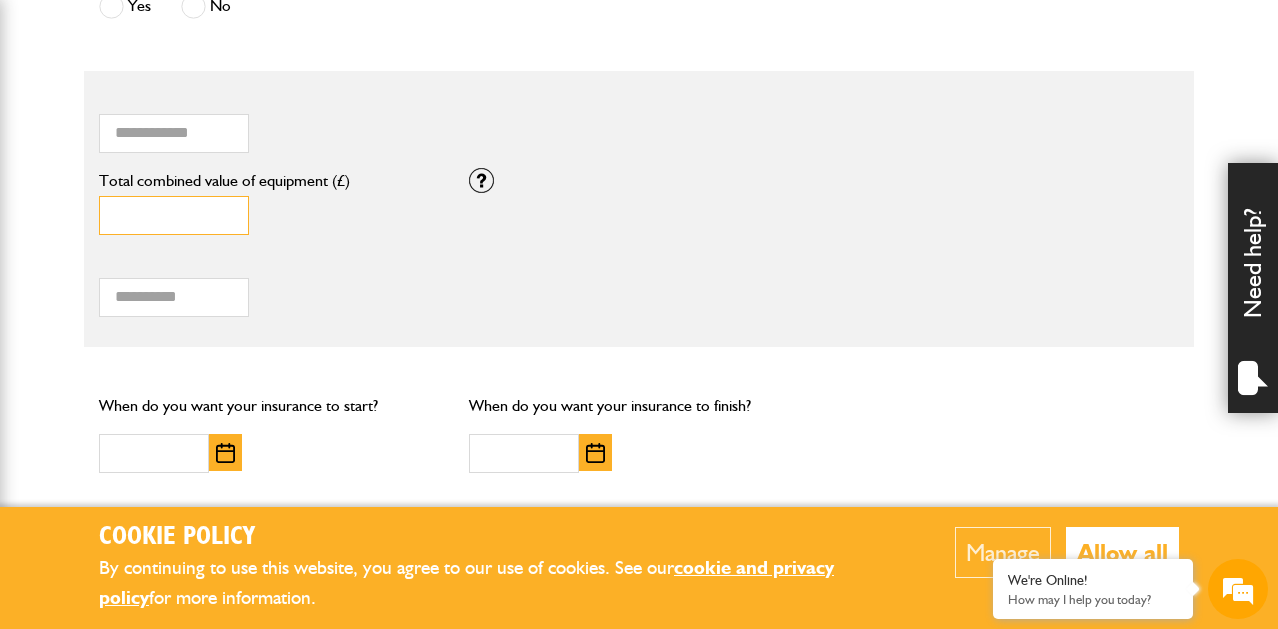 click on "*" at bounding box center (174, 215) 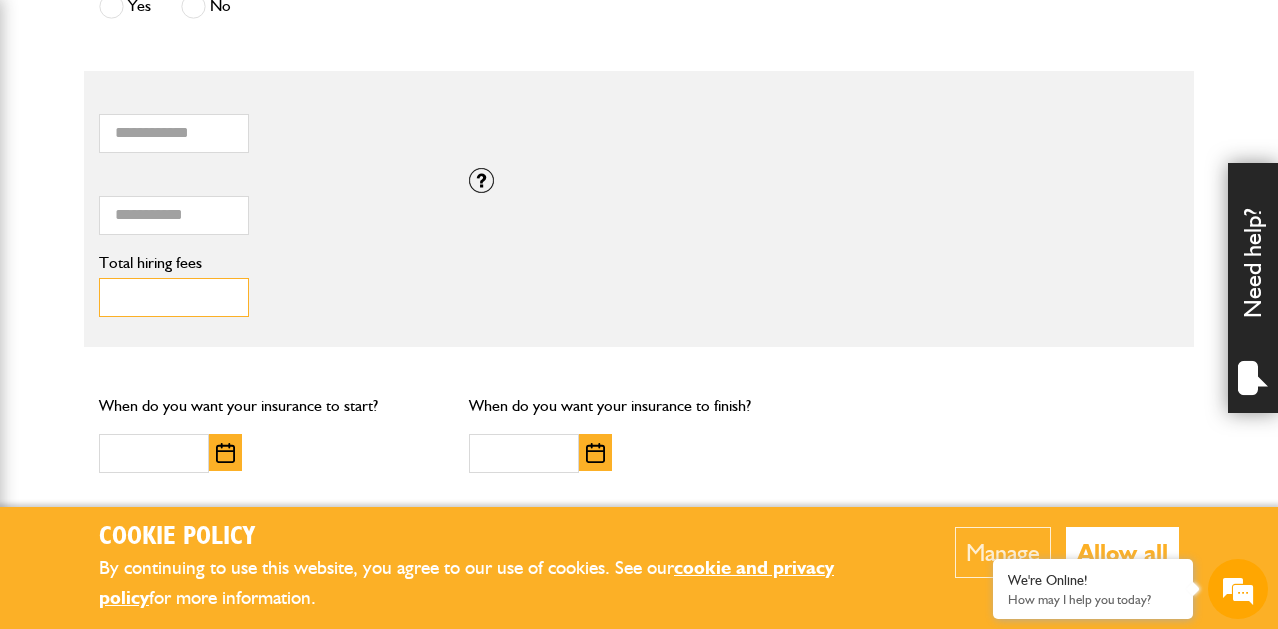 click on "Total hiring fees" at bounding box center [174, 297] 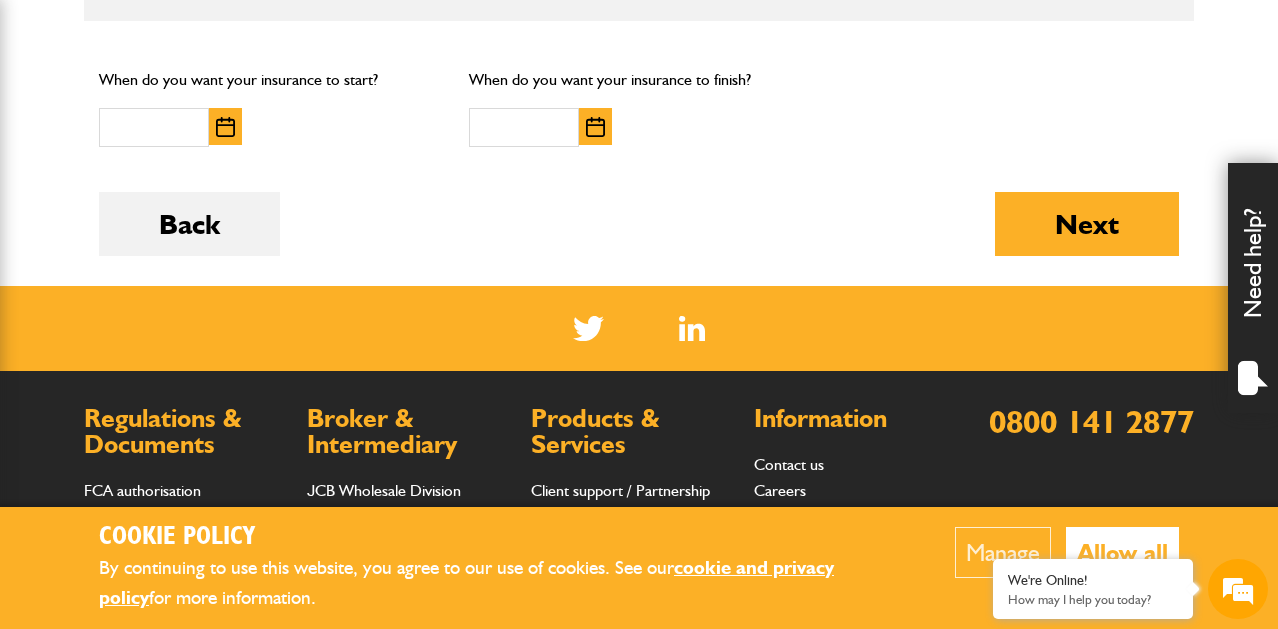 scroll, scrollTop: 1666, scrollLeft: 0, axis: vertical 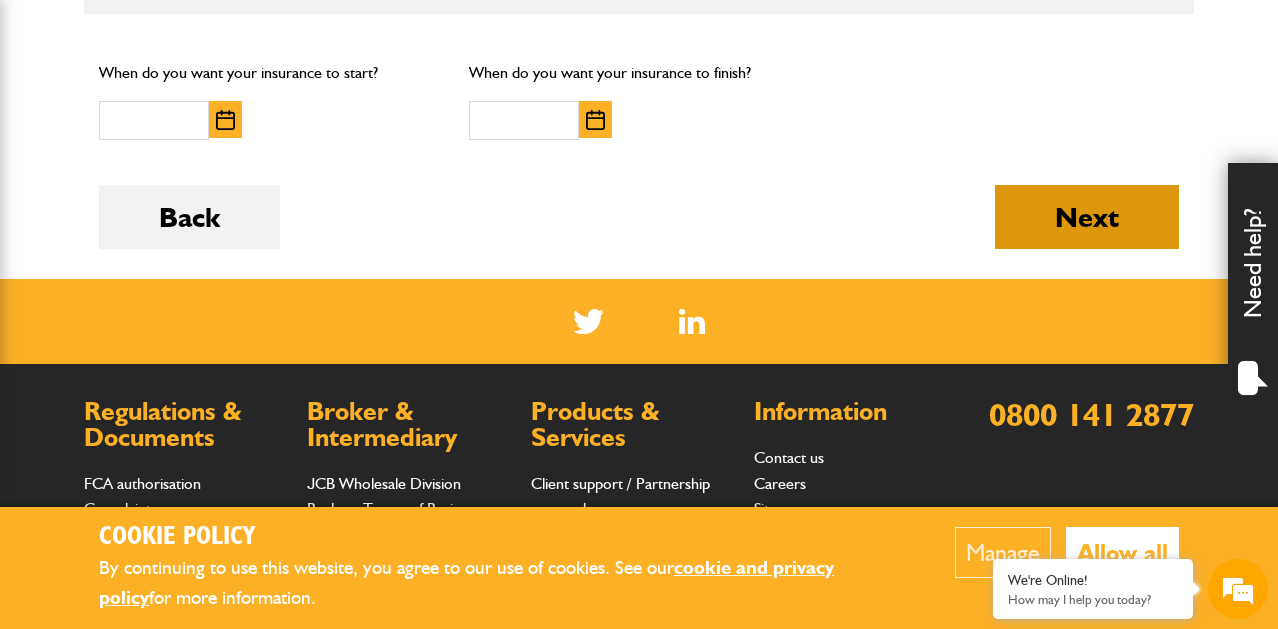 click on "Next" at bounding box center [1087, 217] 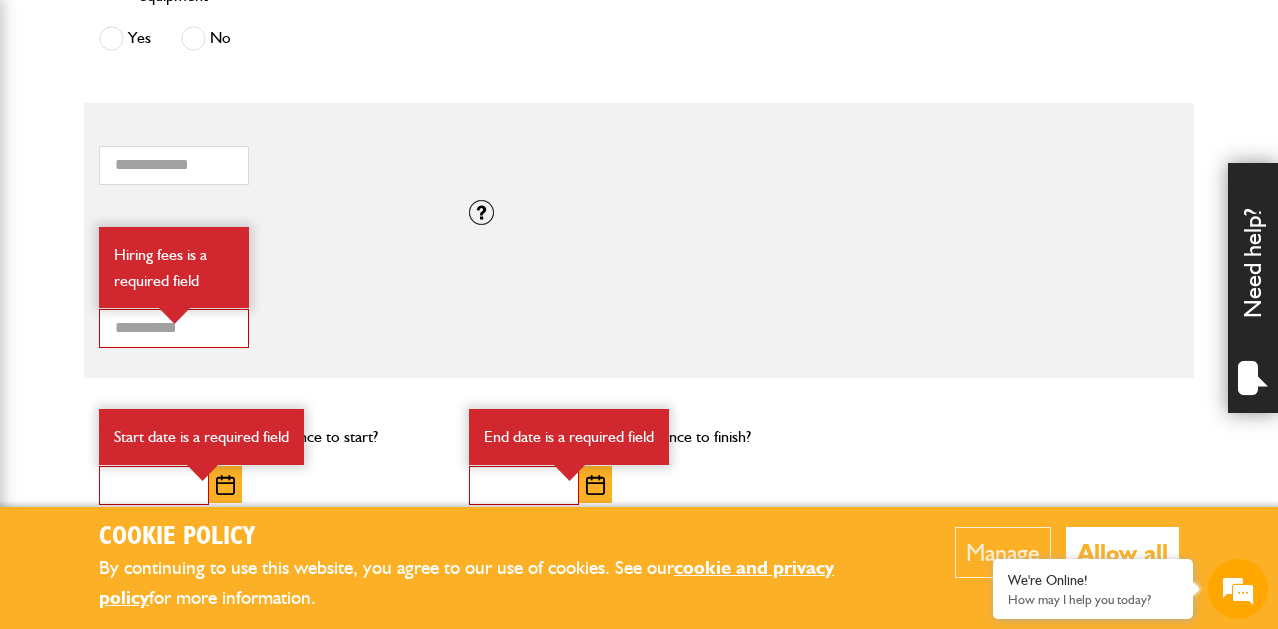scroll, scrollTop: 1473, scrollLeft: 0, axis: vertical 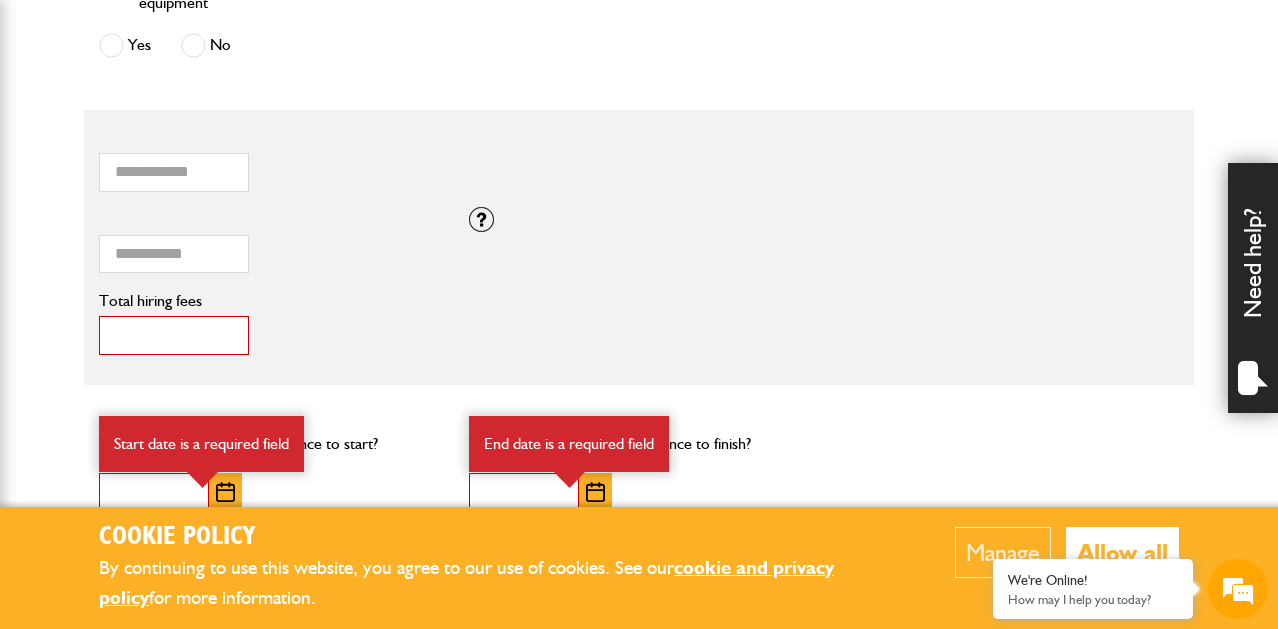 click on "*" at bounding box center (174, 335) 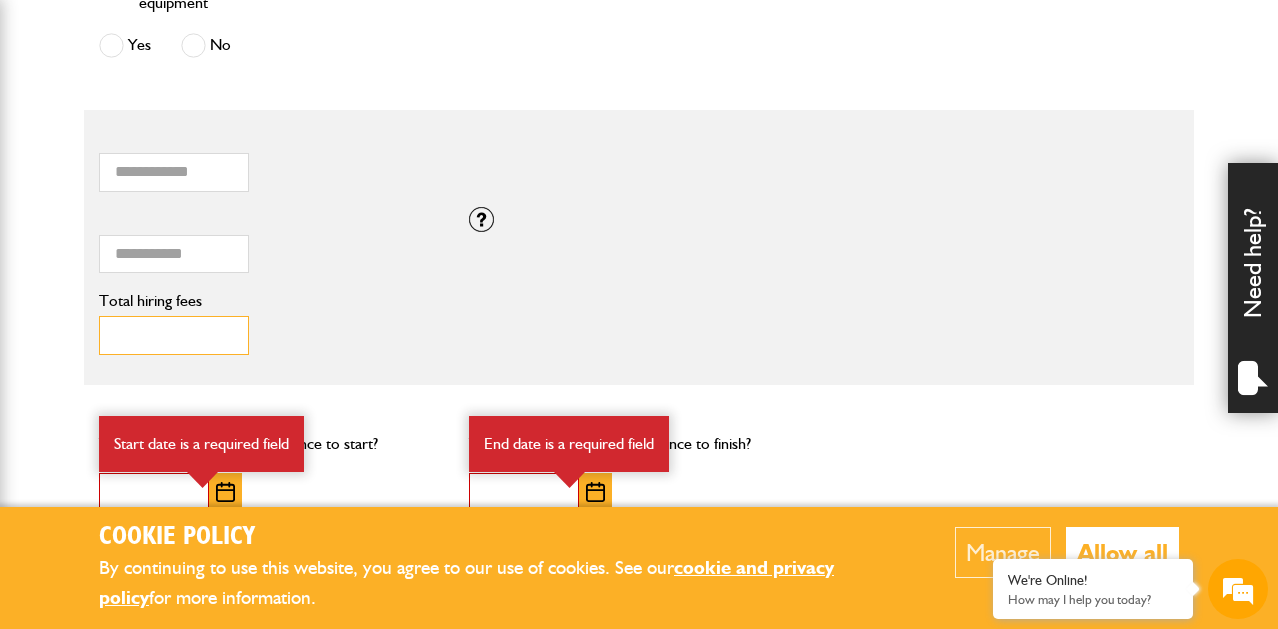 click on "****" at bounding box center (174, 335) 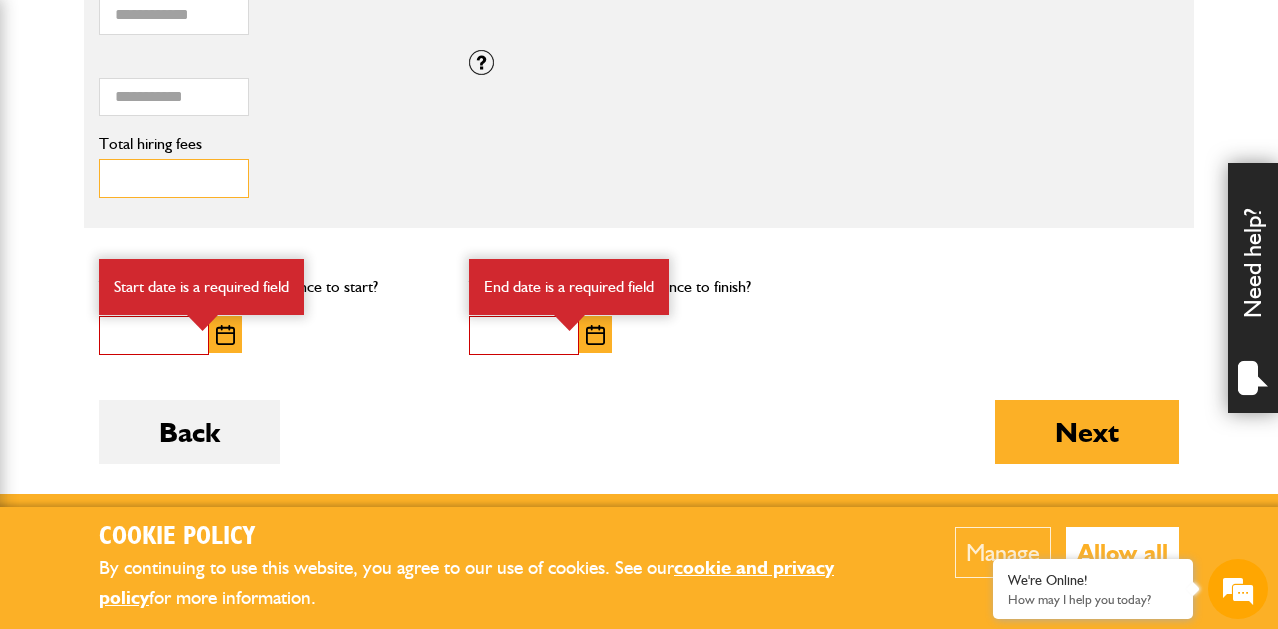 scroll, scrollTop: 1635, scrollLeft: 0, axis: vertical 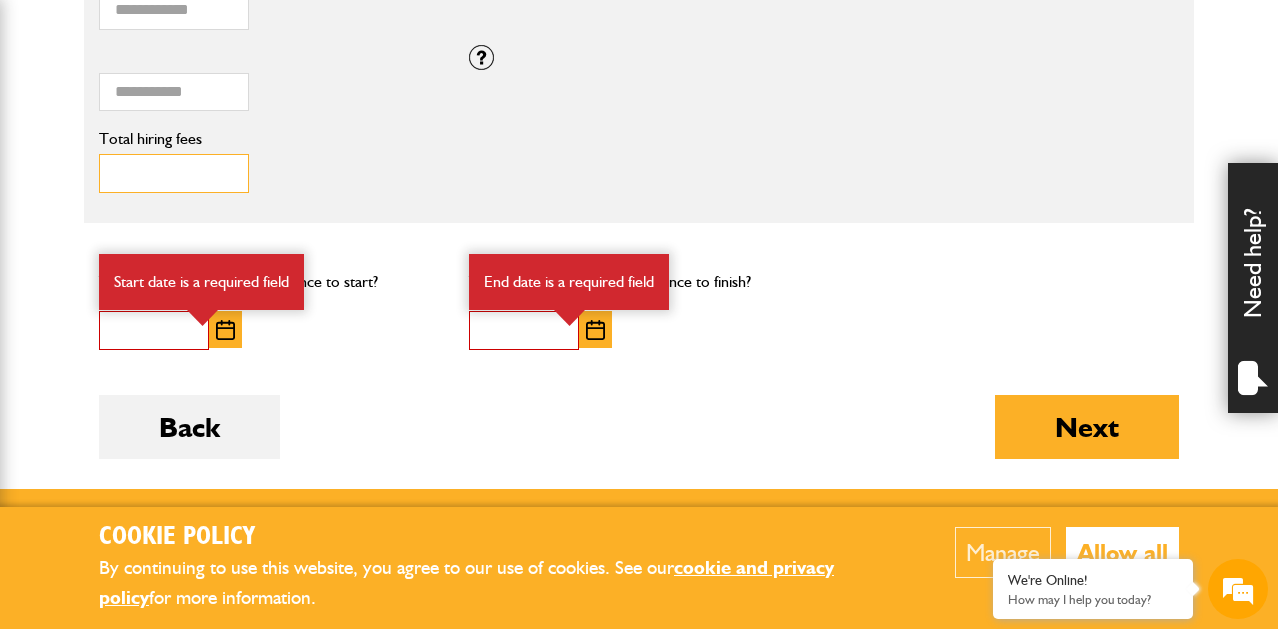 type on "***" 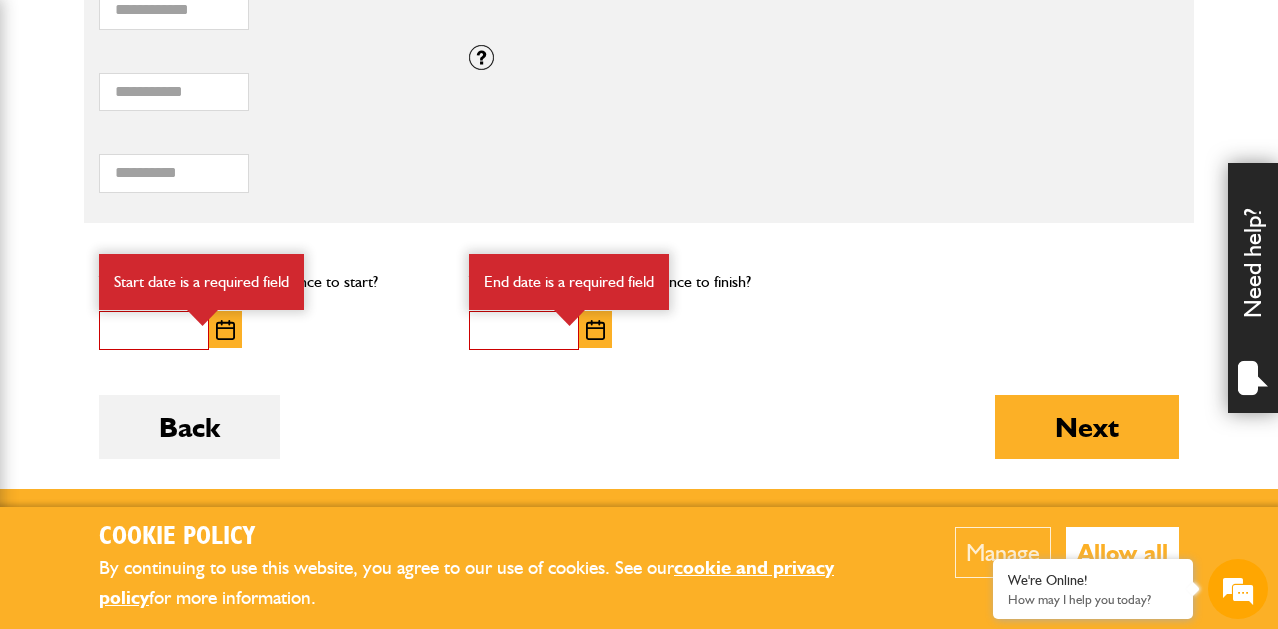 click at bounding box center (154, 330) 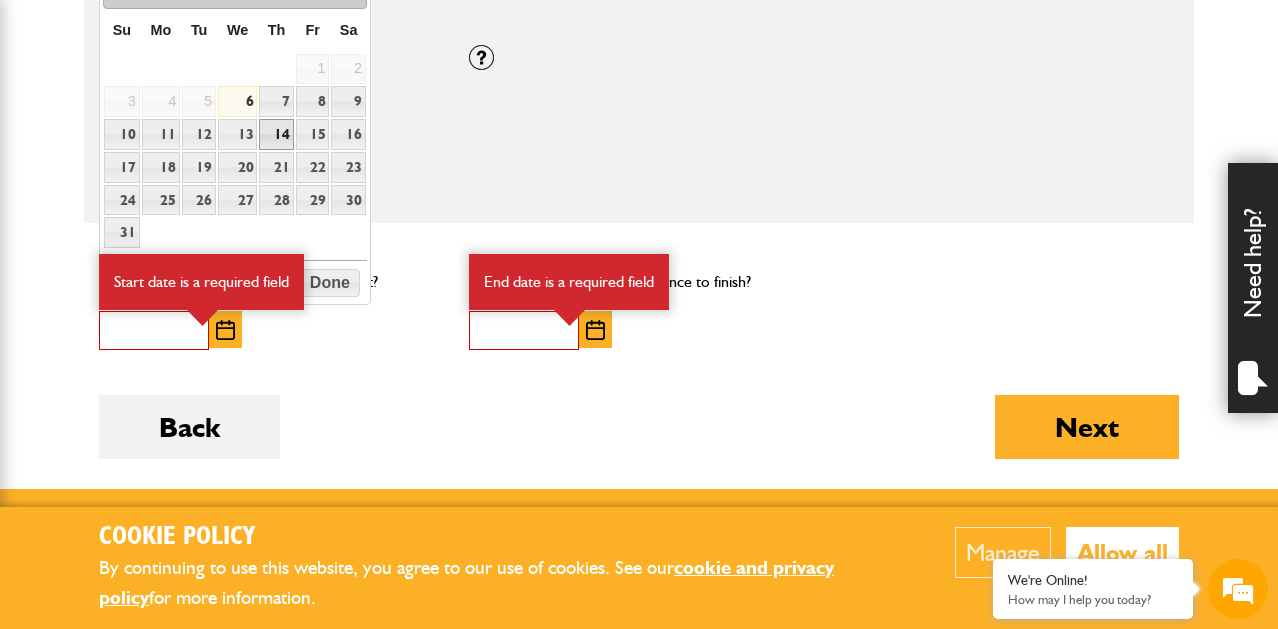 click on "14" at bounding box center (276, 134) 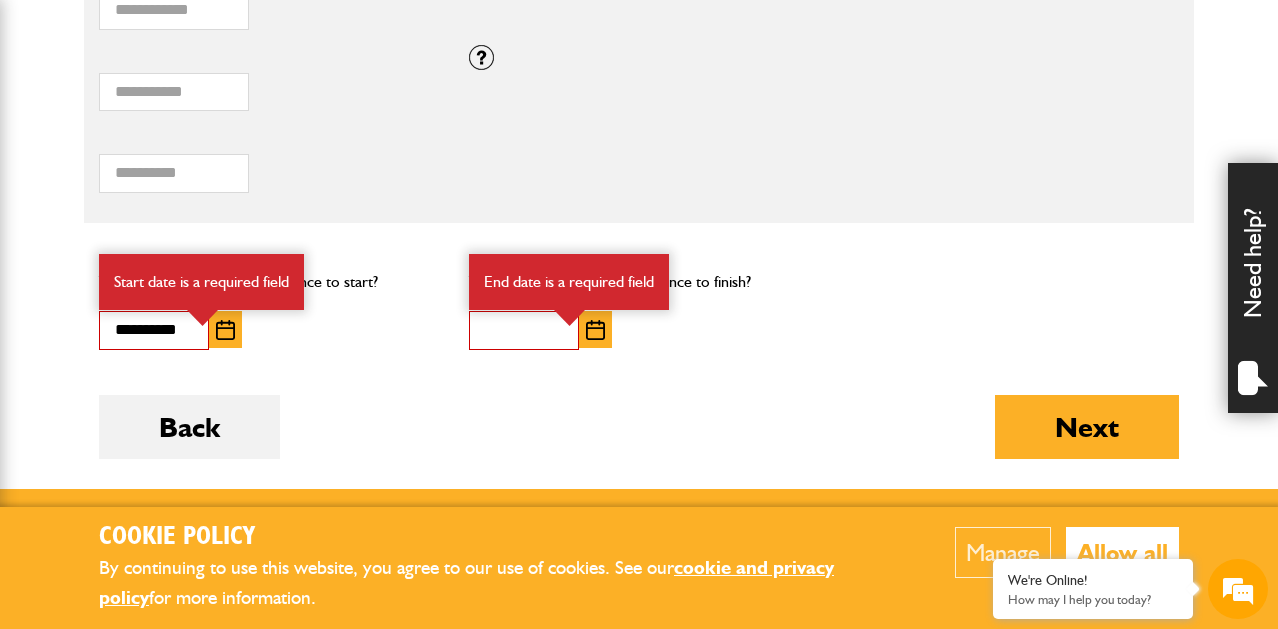 click at bounding box center [595, 330] 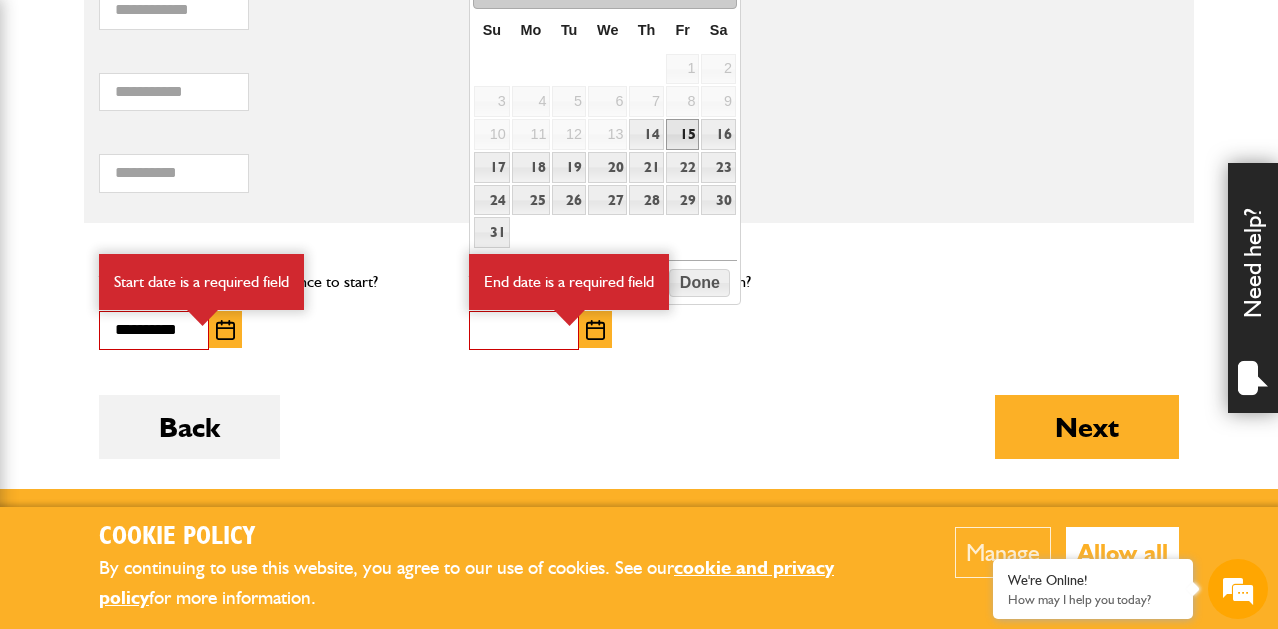 click on "15" at bounding box center [683, 134] 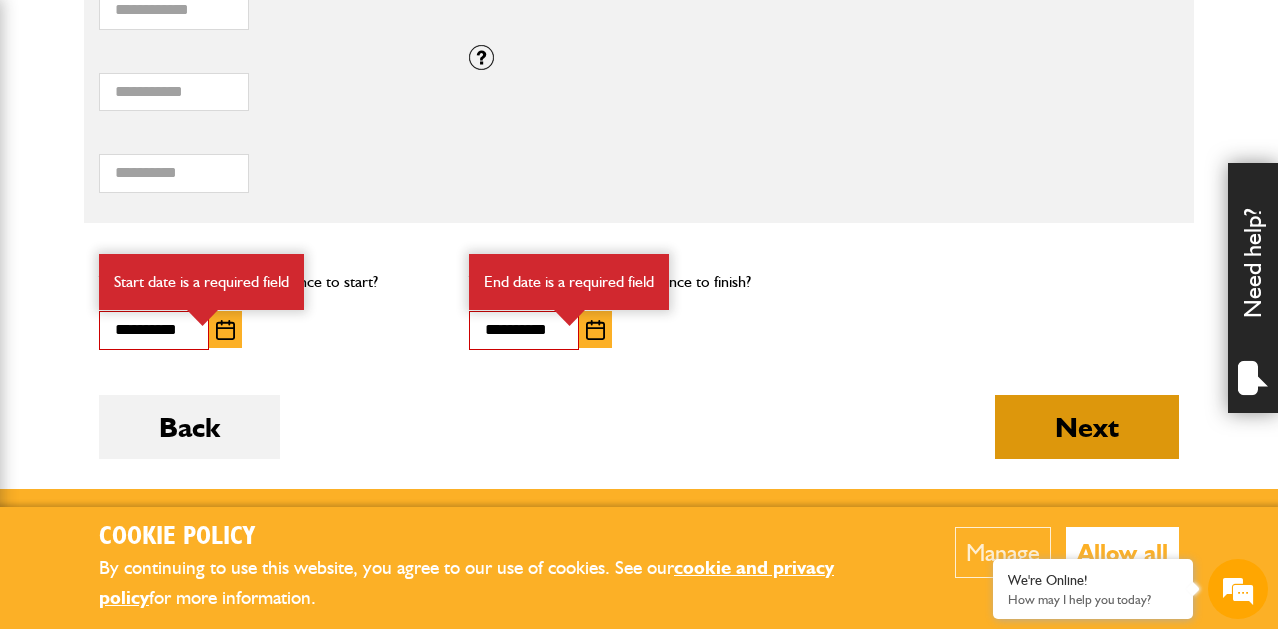 click on "Next" at bounding box center [1087, 427] 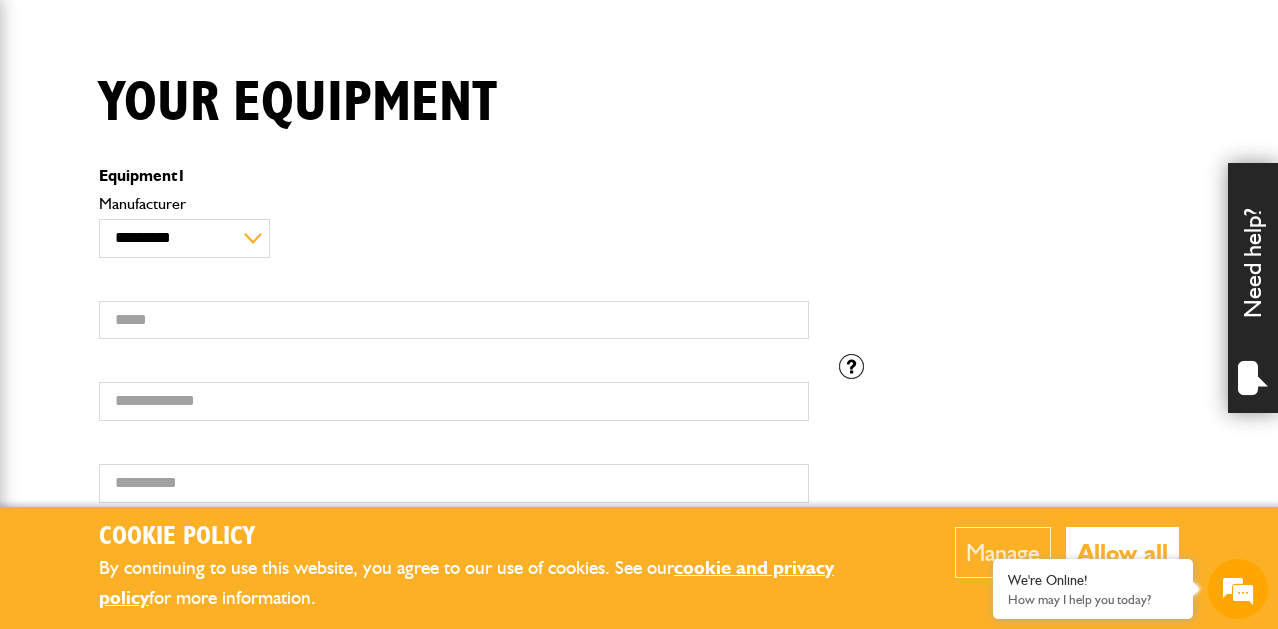 scroll, scrollTop: 460, scrollLeft: 0, axis: vertical 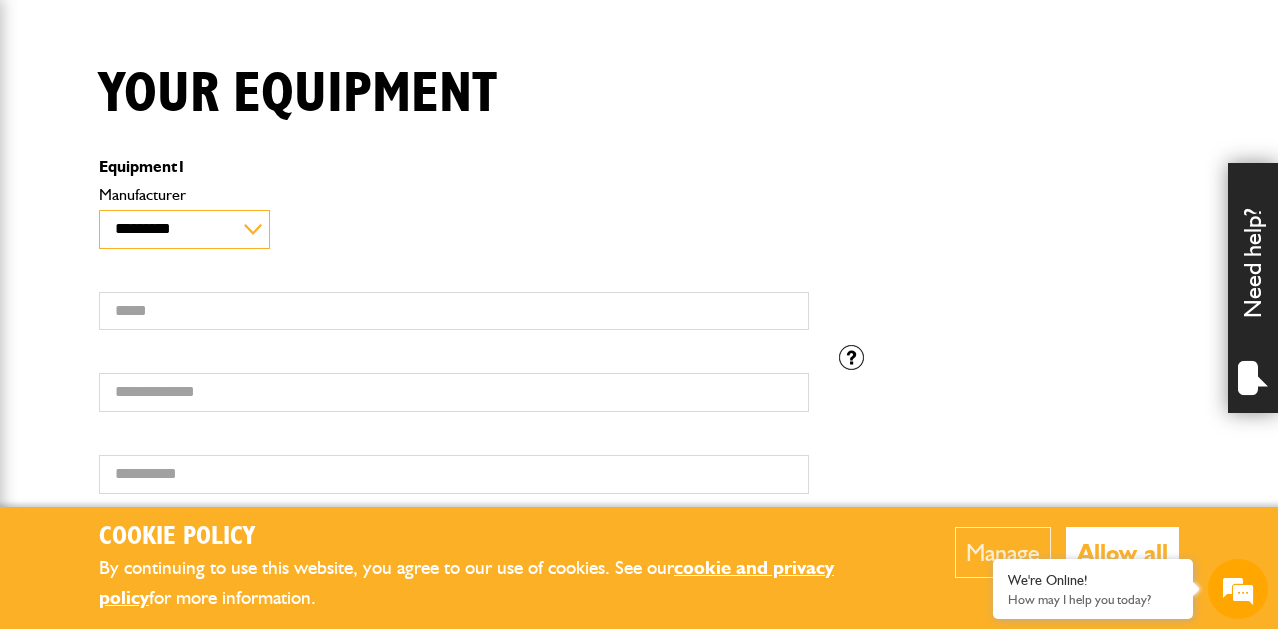 select on "**" 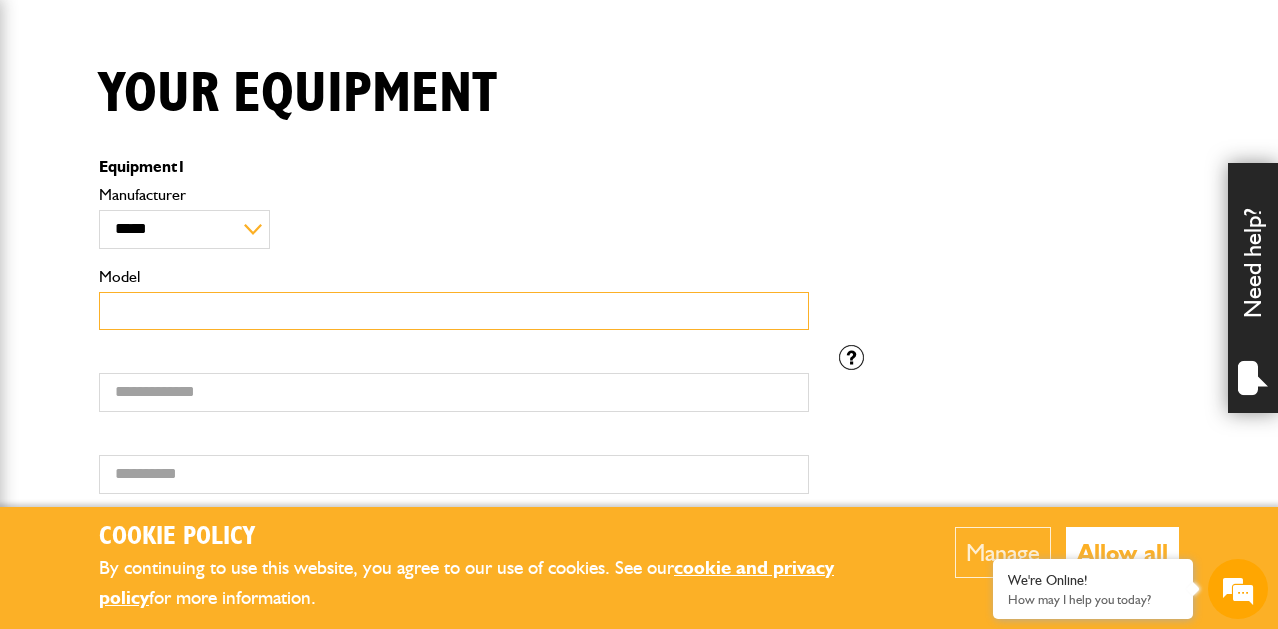 click on "Model" at bounding box center [454, 311] 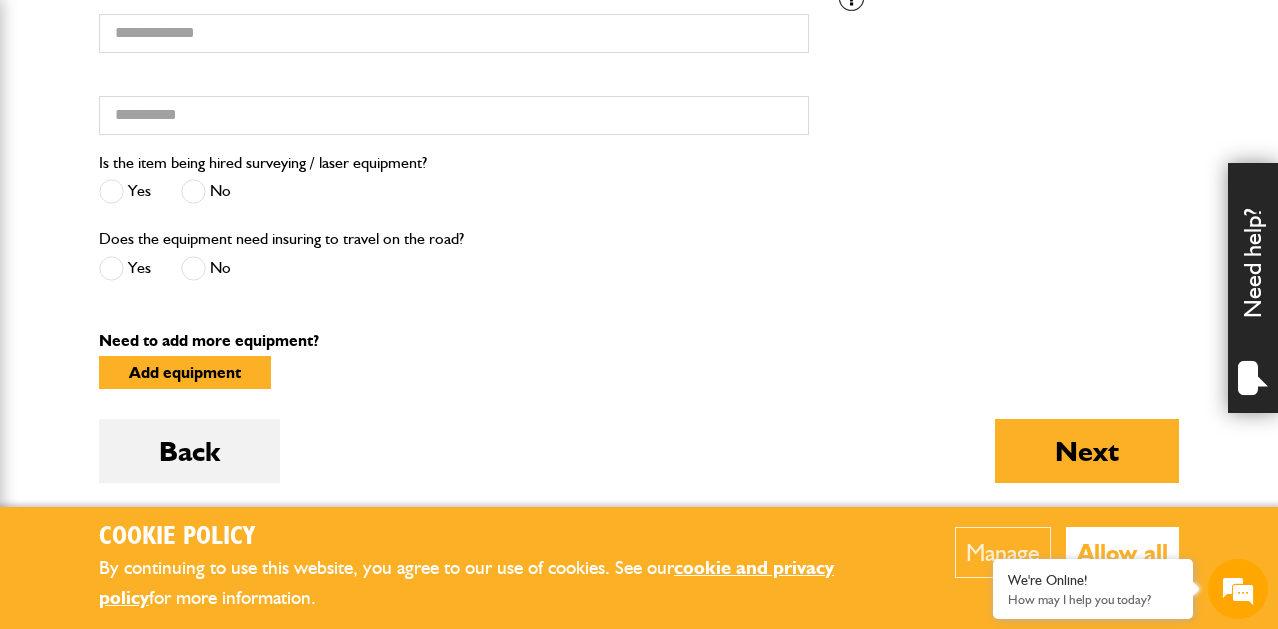 scroll, scrollTop: 824, scrollLeft: 0, axis: vertical 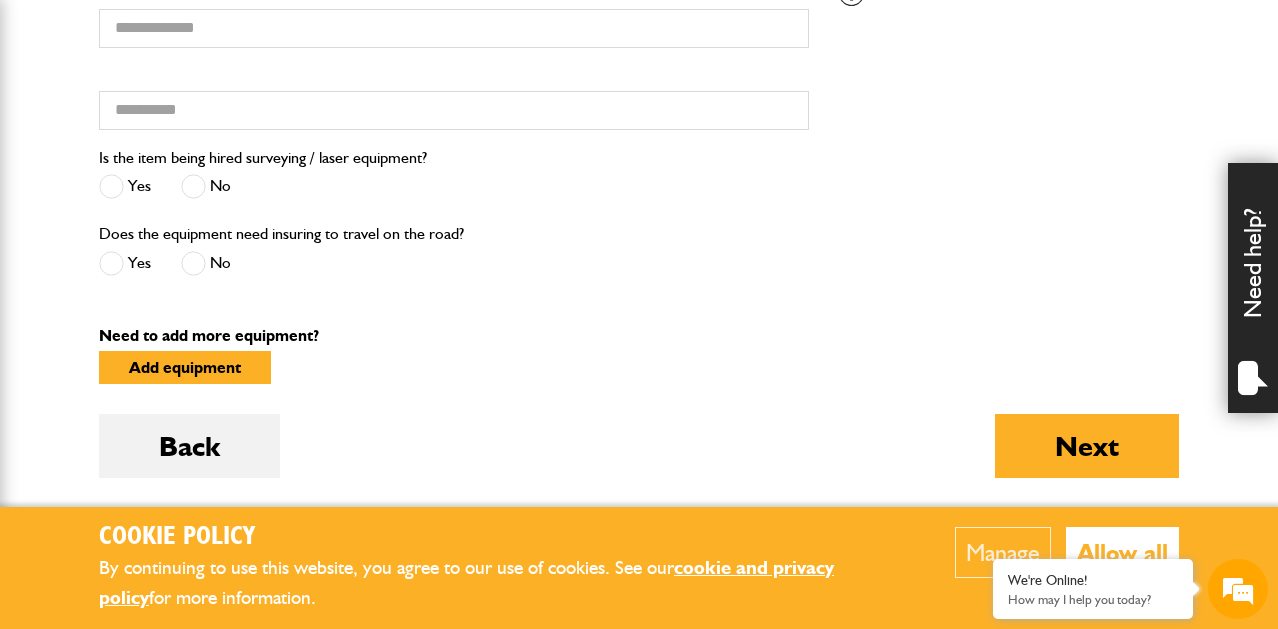 type on "**********" 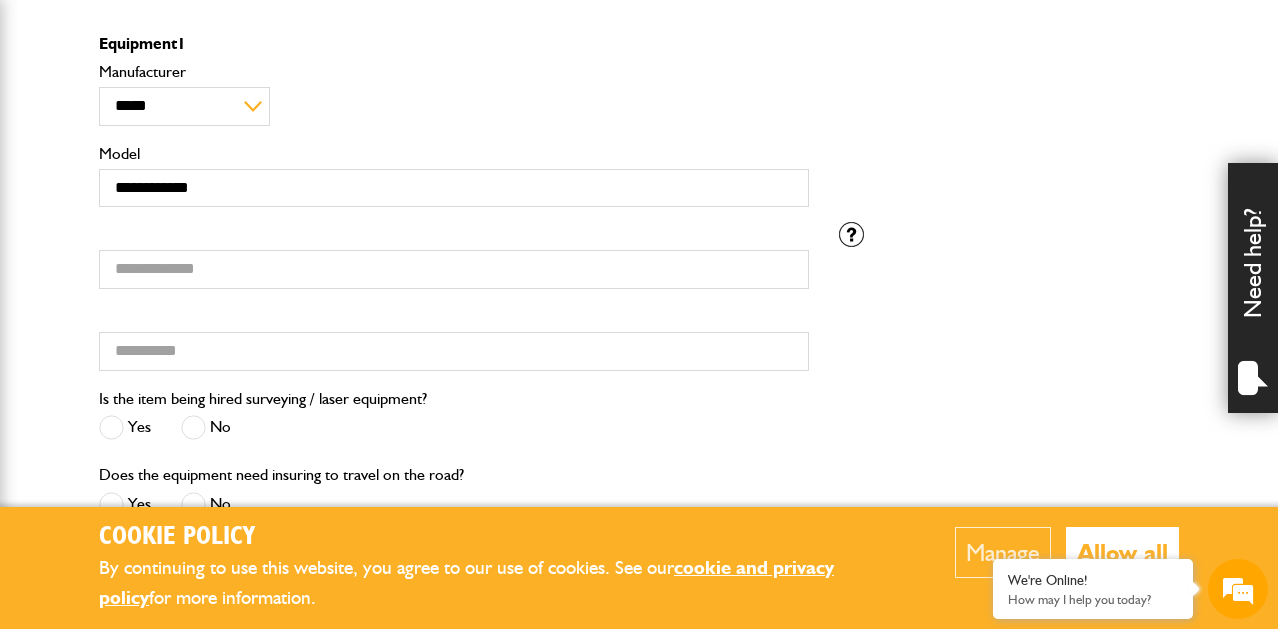 scroll, scrollTop: 571, scrollLeft: 0, axis: vertical 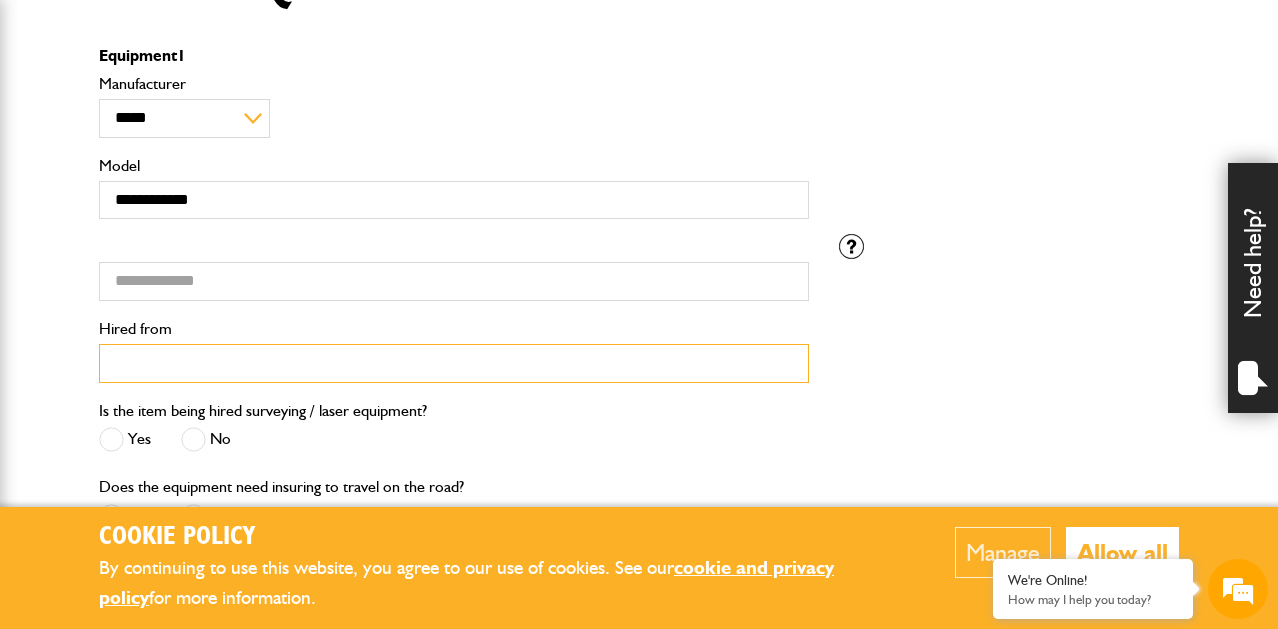 click on "Hired from" at bounding box center [454, 363] 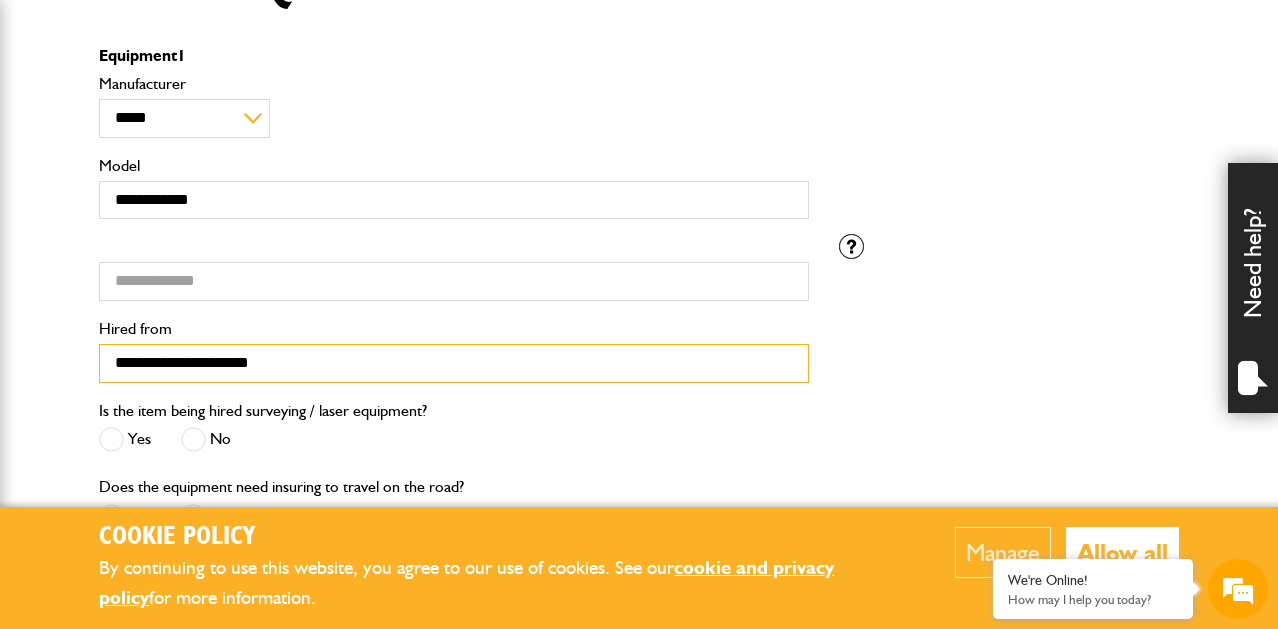 type on "**********" 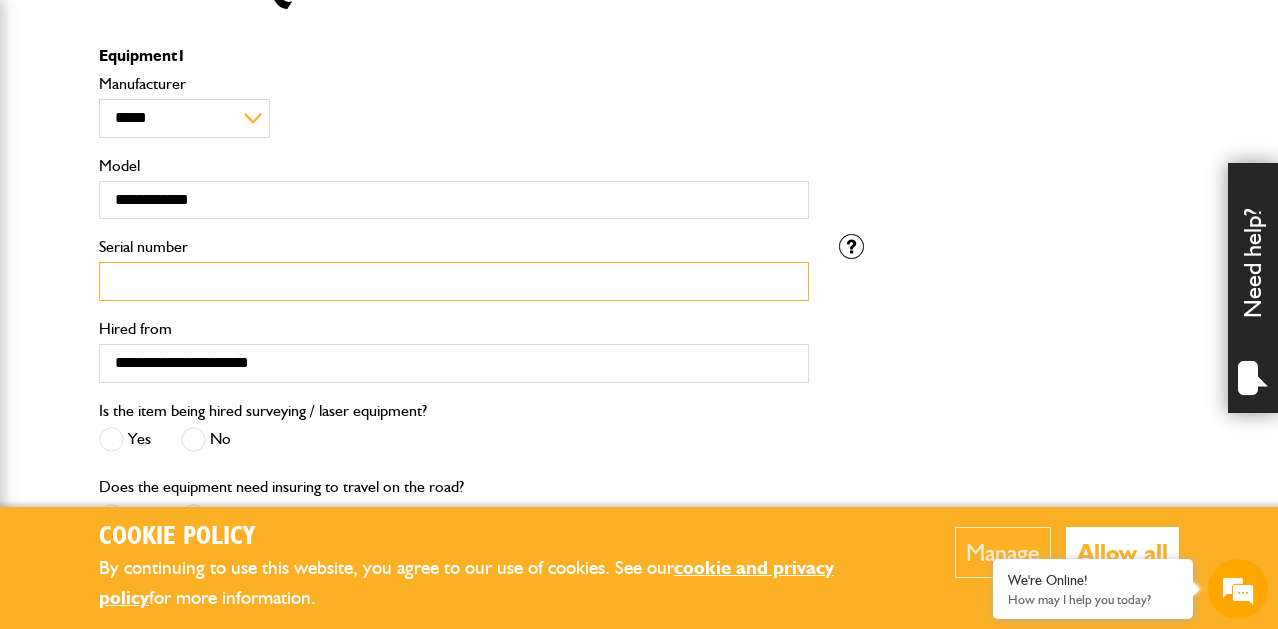 click on "Serial number" at bounding box center (454, 281) 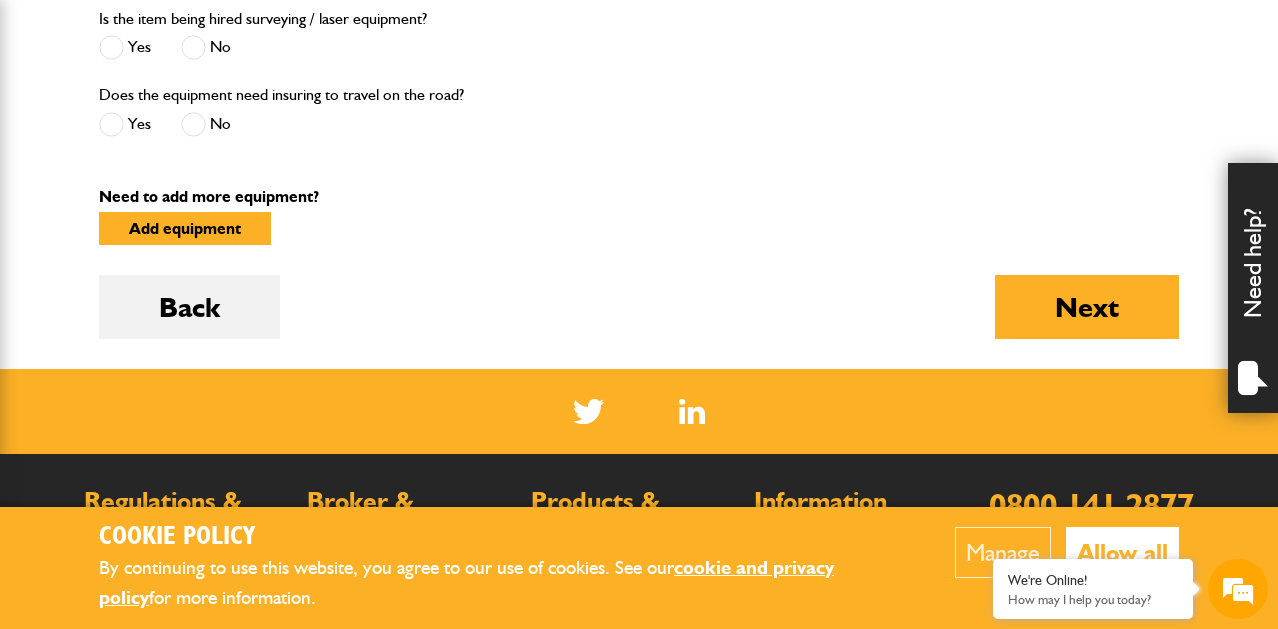 scroll, scrollTop: 971, scrollLeft: 0, axis: vertical 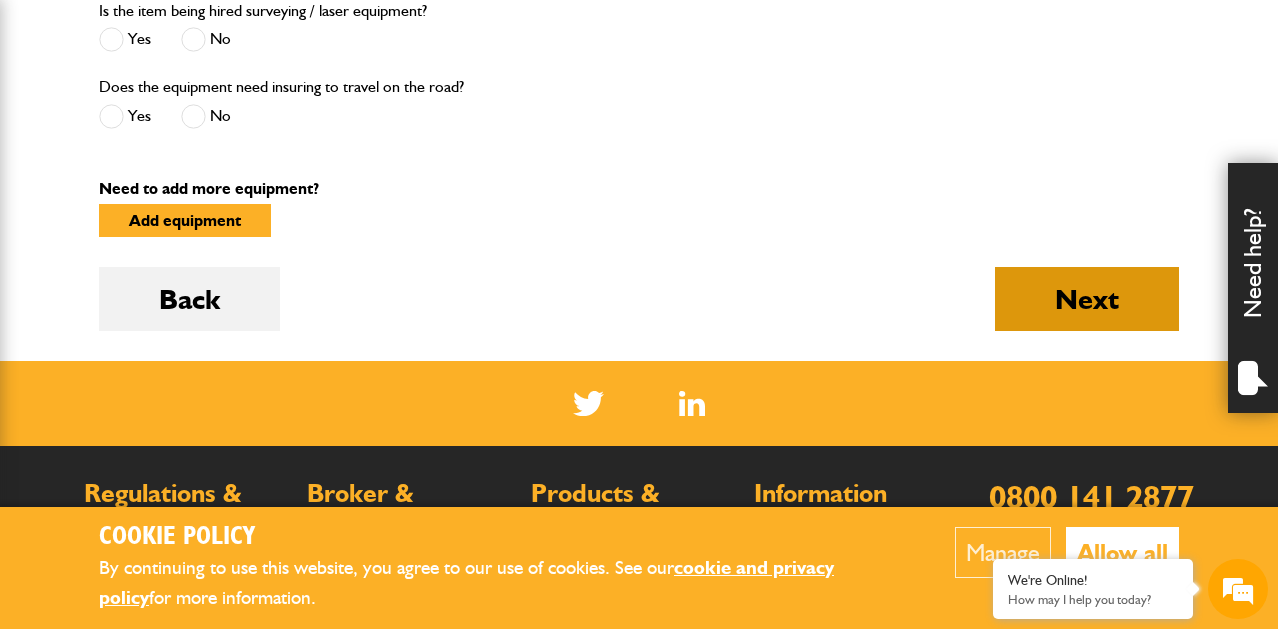 type on "*******" 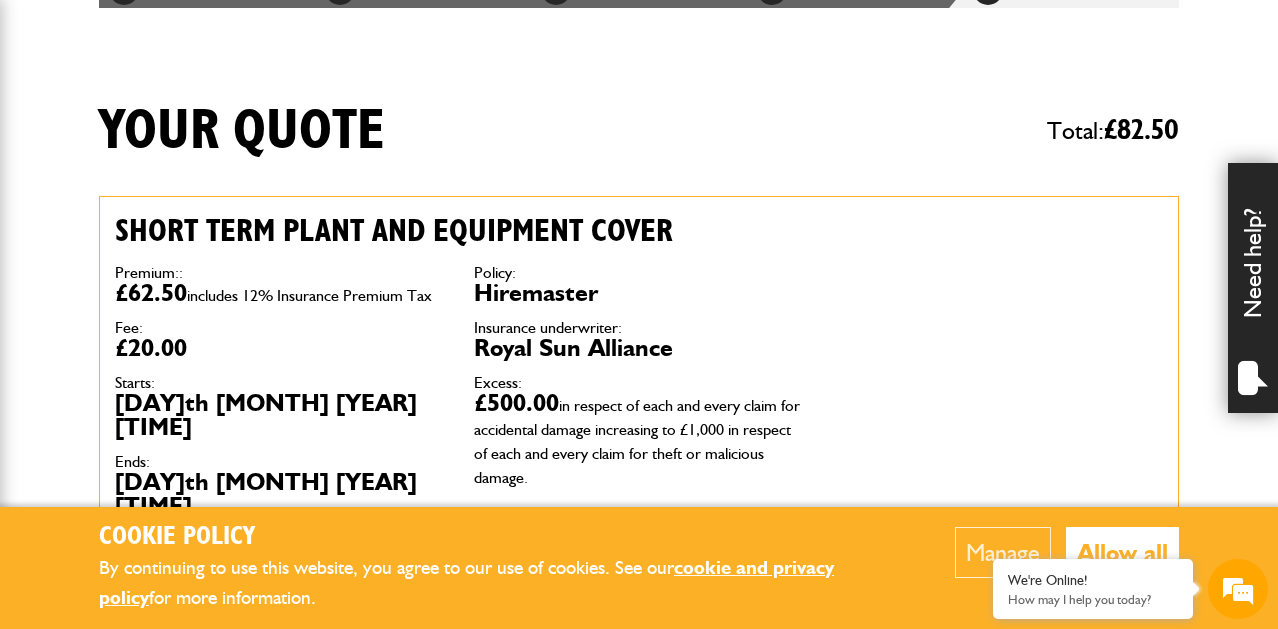 scroll, scrollTop: 423, scrollLeft: 0, axis: vertical 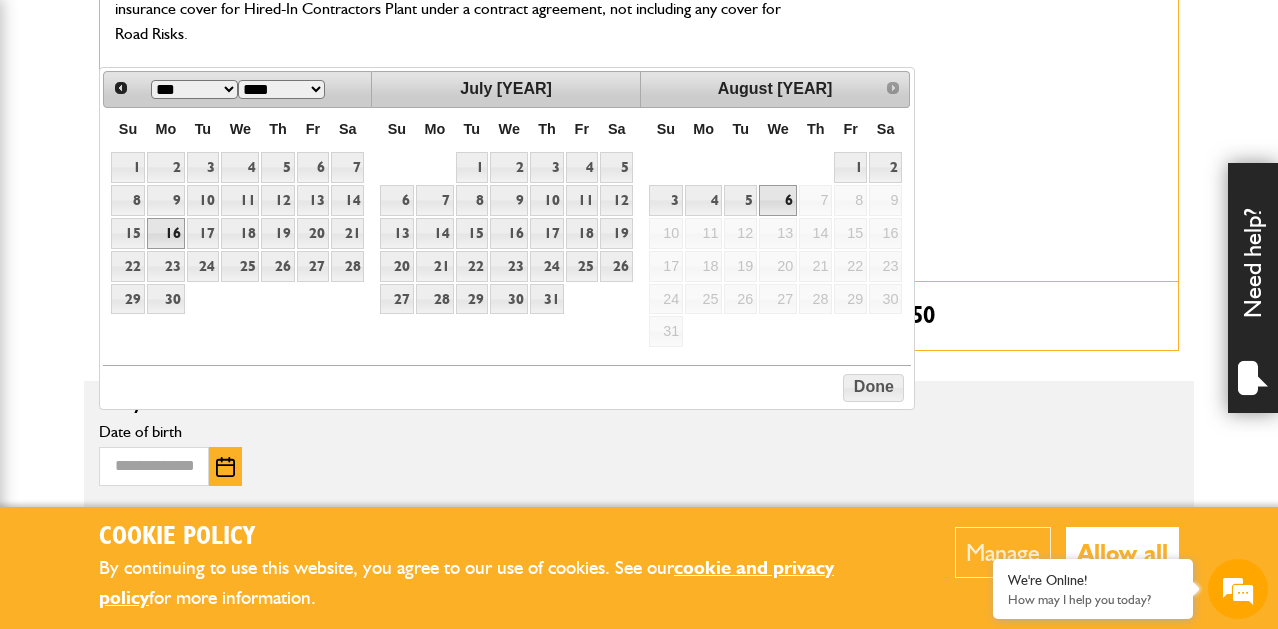 click on "16" at bounding box center [165, 233] 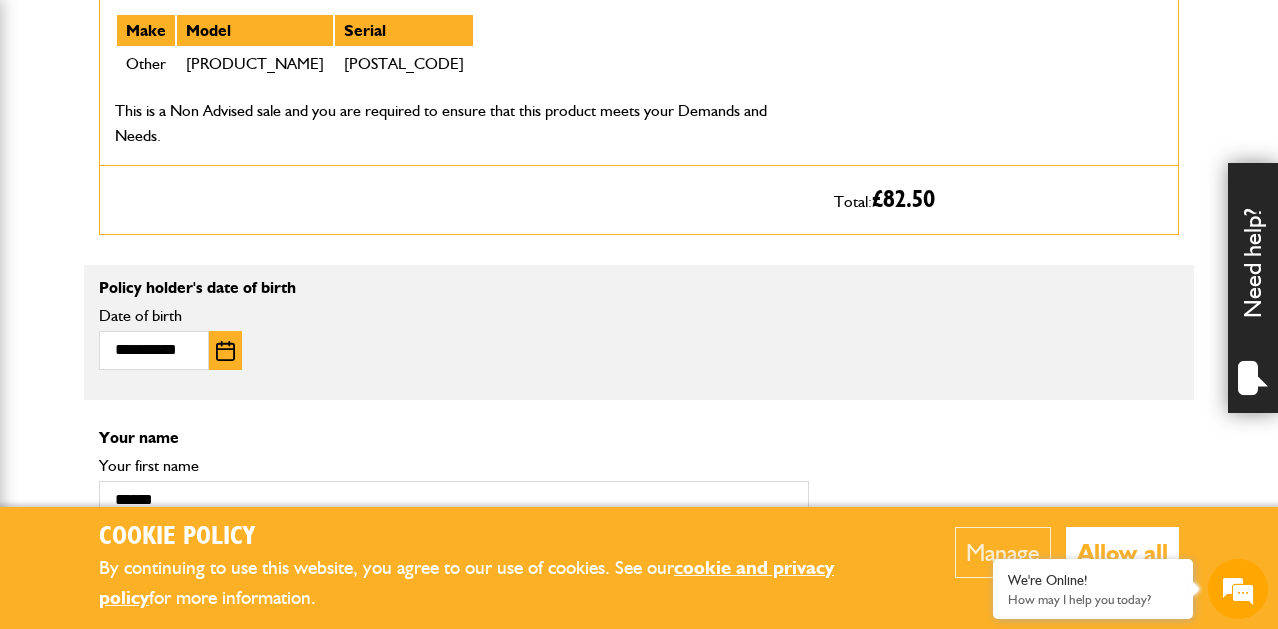 scroll, scrollTop: 1186, scrollLeft: 0, axis: vertical 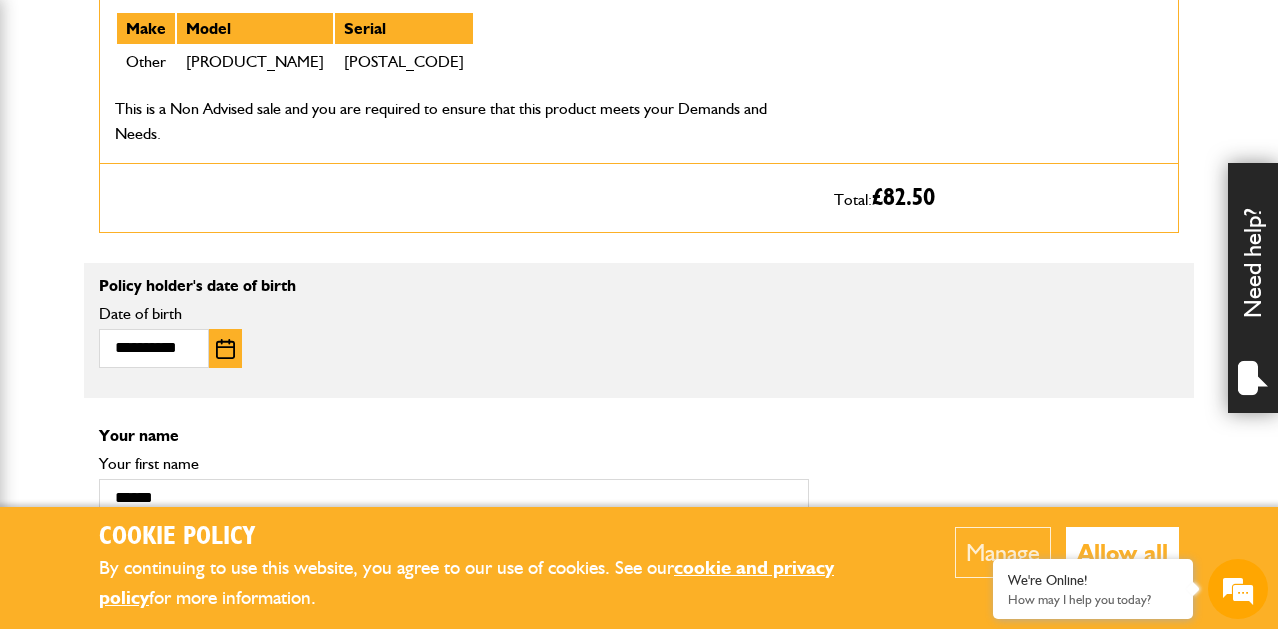 click at bounding box center [225, 349] 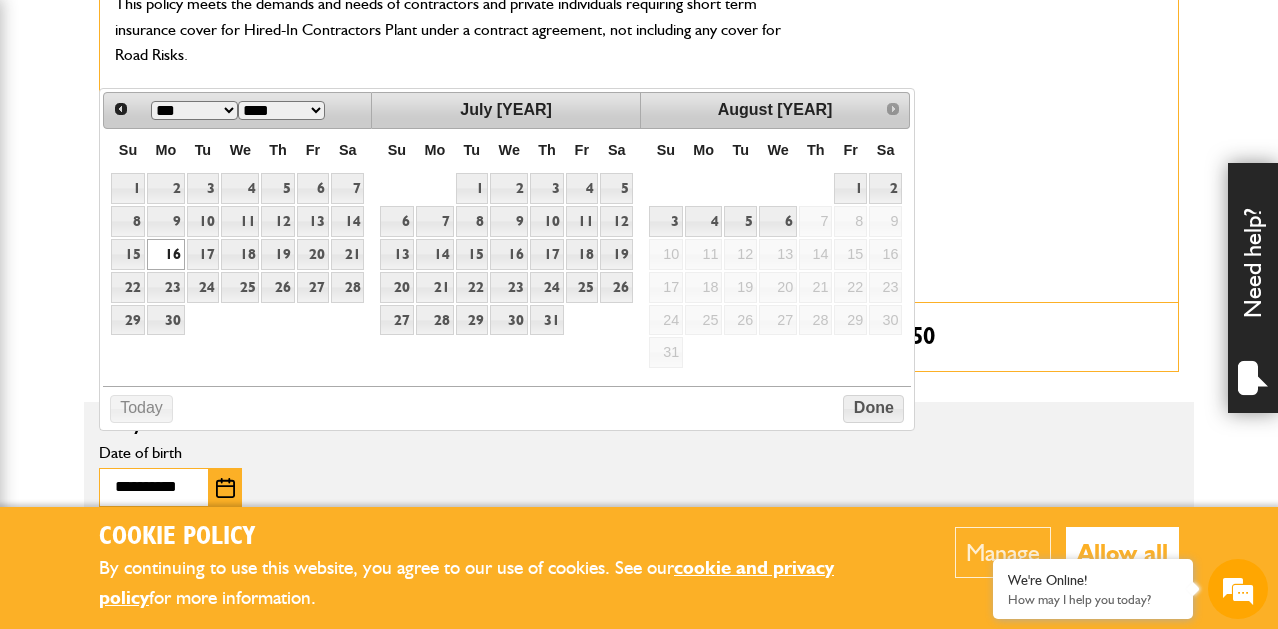 scroll, scrollTop: 1001, scrollLeft: 0, axis: vertical 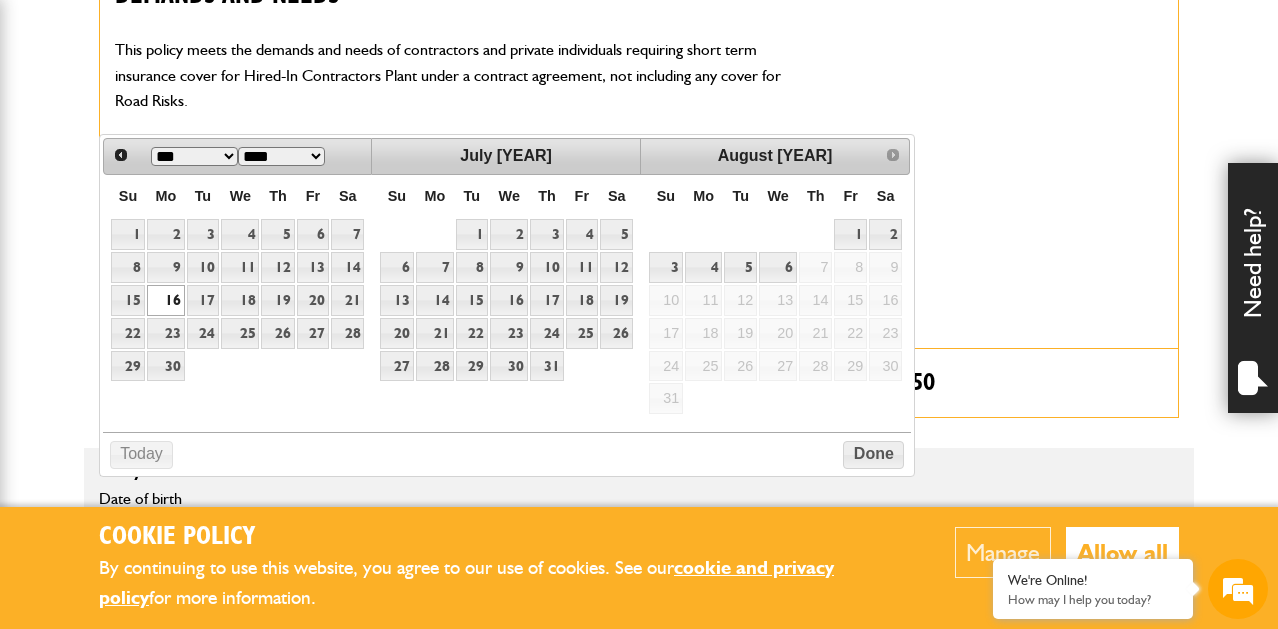click on "**** **** **** **** **** **** **** **** **** **** **** **** **** **** **** **** **** **** **** **** **** **** **** **** **** **** **** **** **** **** **** **** **** **** **** **** **** **** **** **** **** **** **** **** **** **** **** **** **** **** **** **** **** **** **** **** **** **** **** **** **** **** **** **** **** **** **** **** **** **** **** **** **** ****" at bounding box center [281, 156] 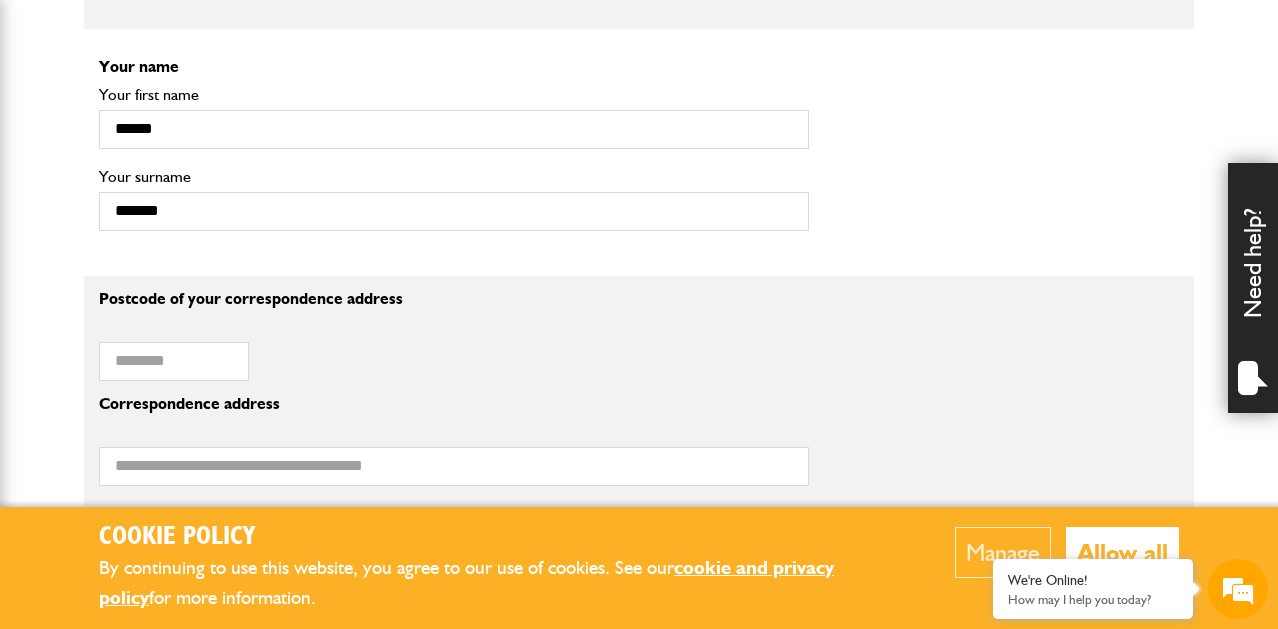 scroll, scrollTop: 1557, scrollLeft: 0, axis: vertical 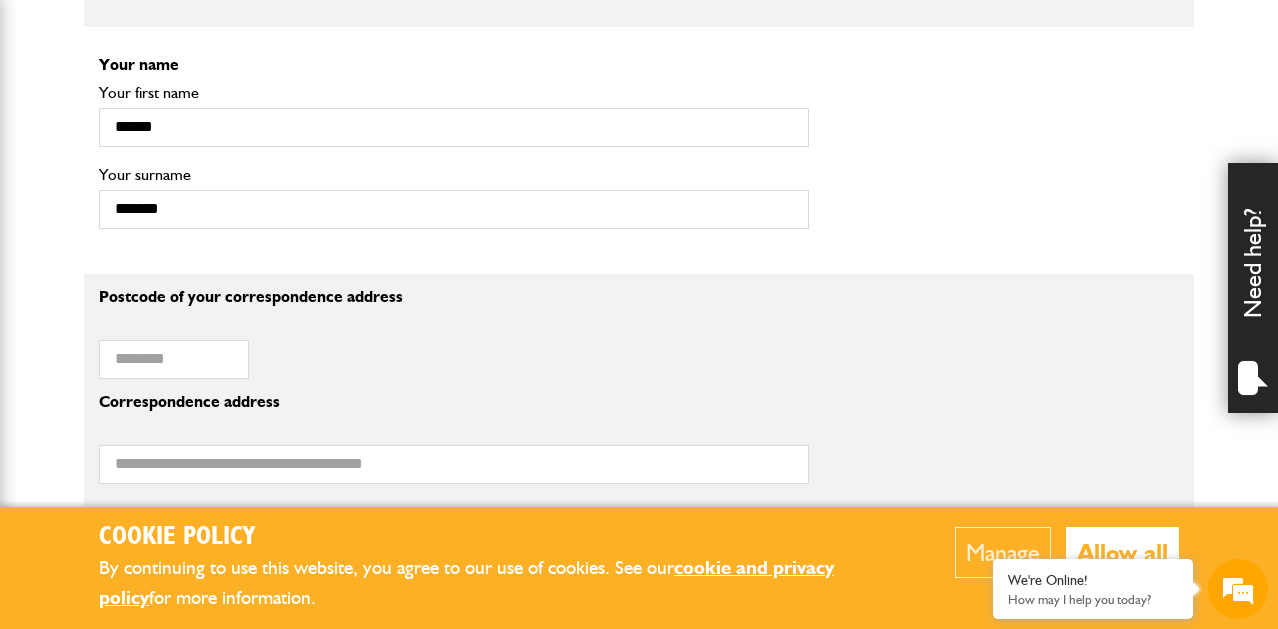 type on "**********" 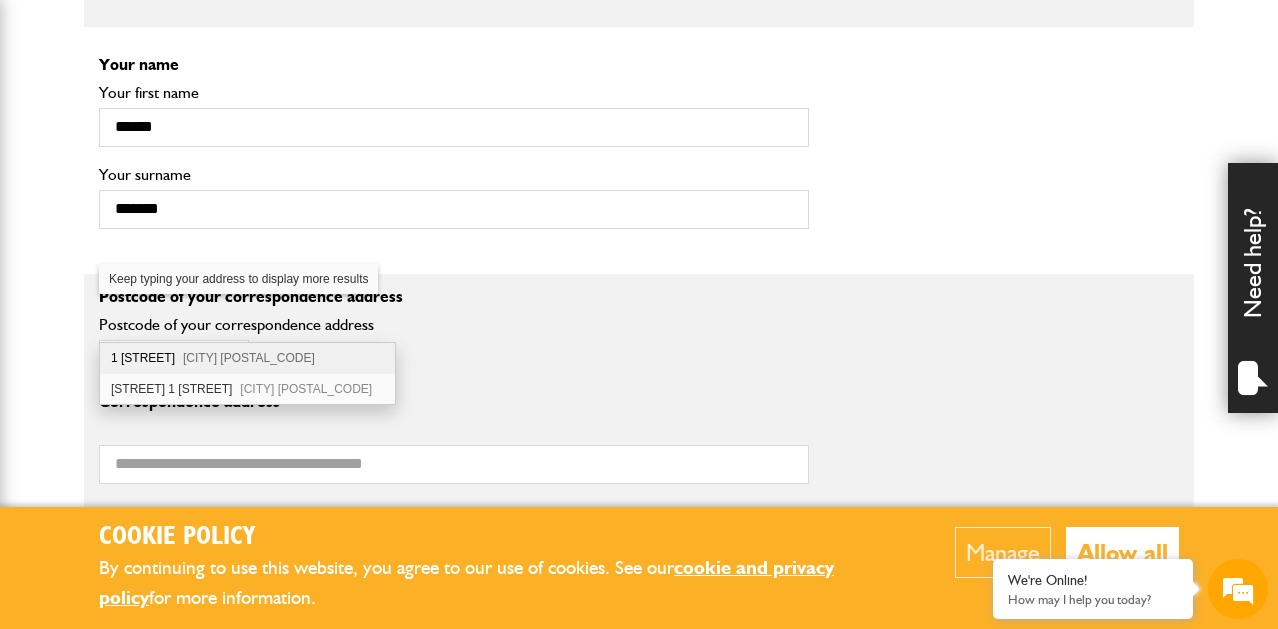 click on "1 Highlands Lane Woodbridge IP12 1EW" at bounding box center [247, 358] 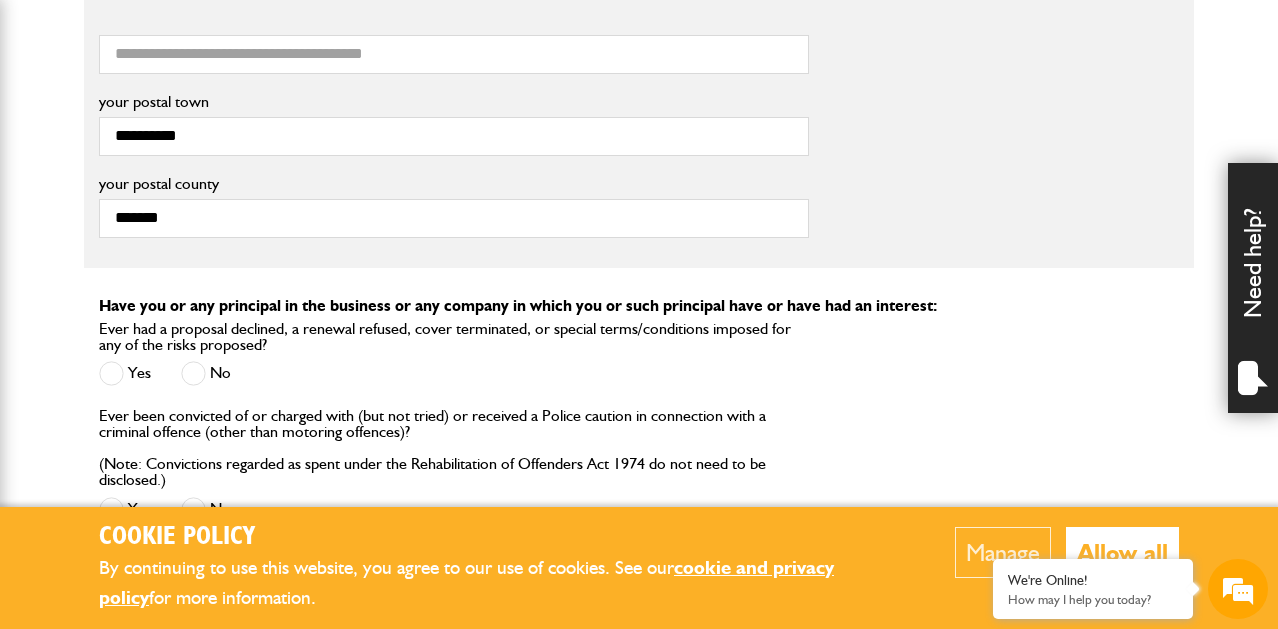 scroll, scrollTop: 2131, scrollLeft: 0, axis: vertical 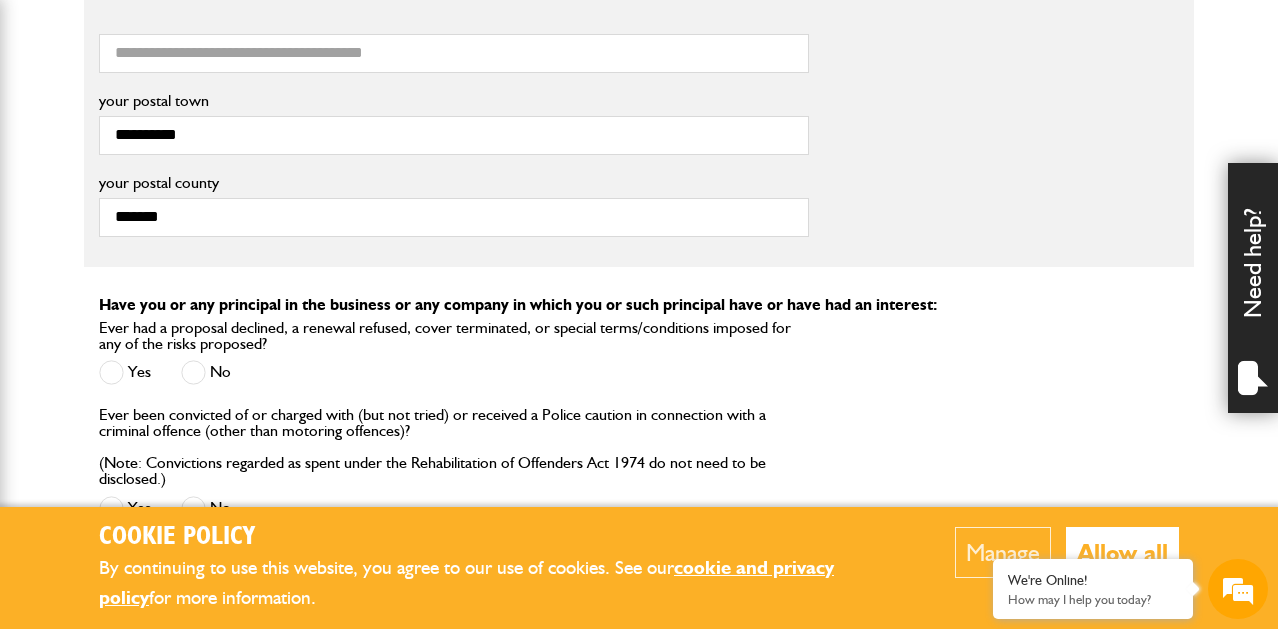 click at bounding box center (193, 372) 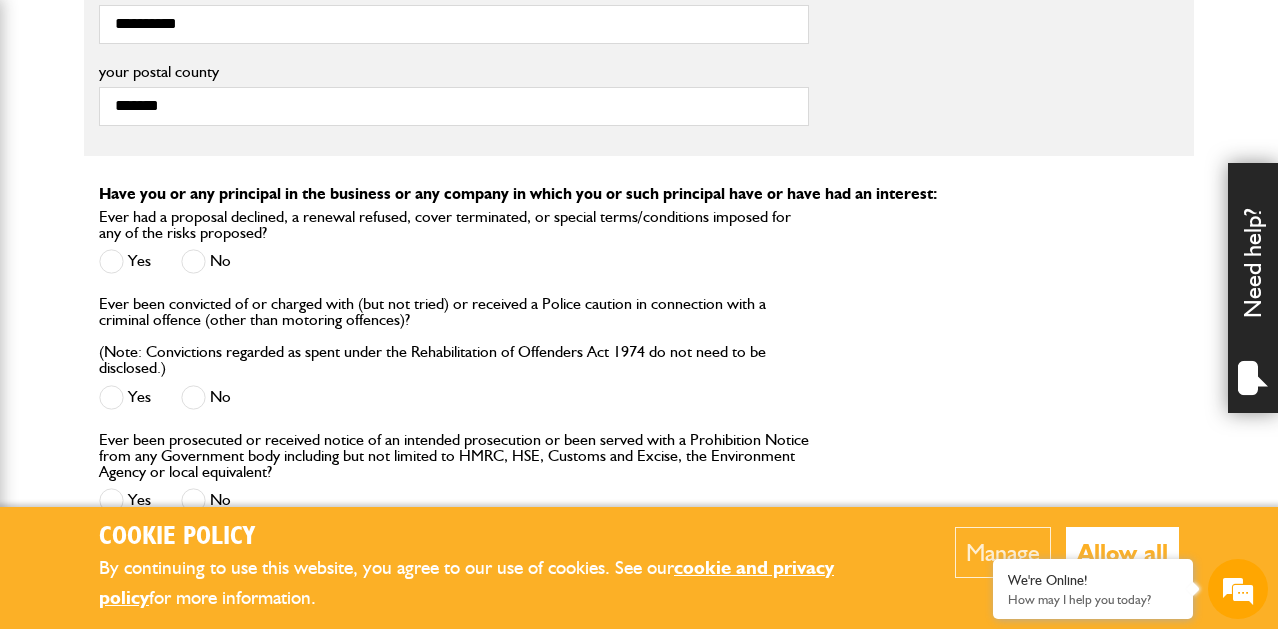 scroll, scrollTop: 2243, scrollLeft: 0, axis: vertical 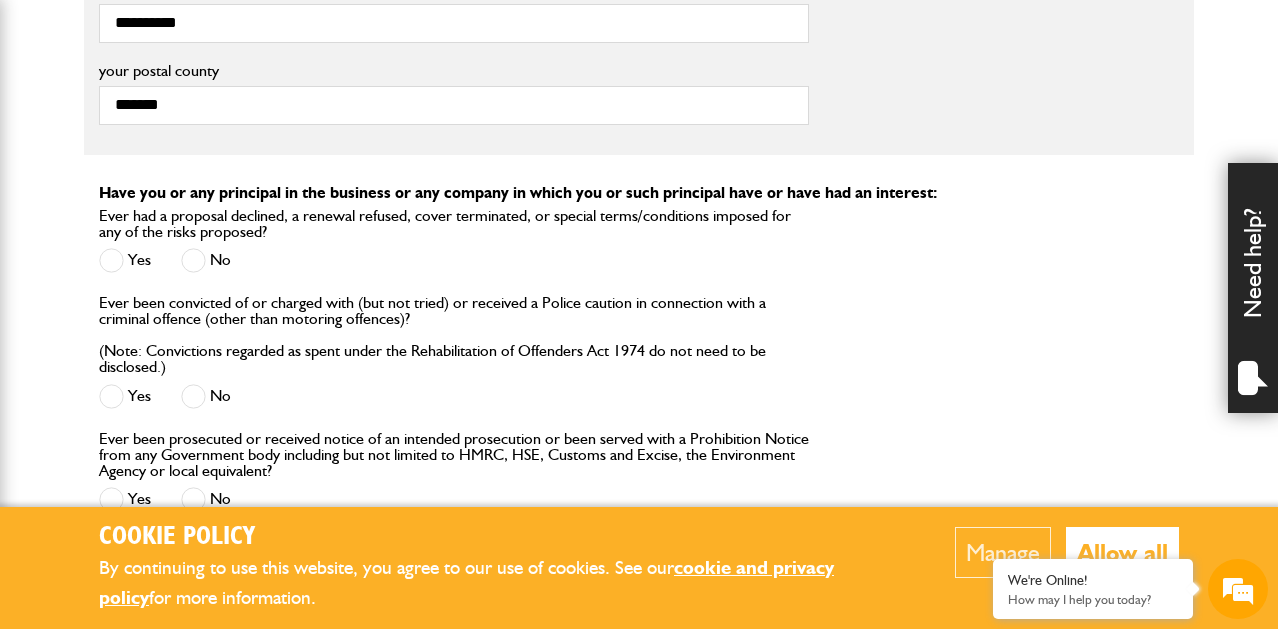 click at bounding box center [193, 396] 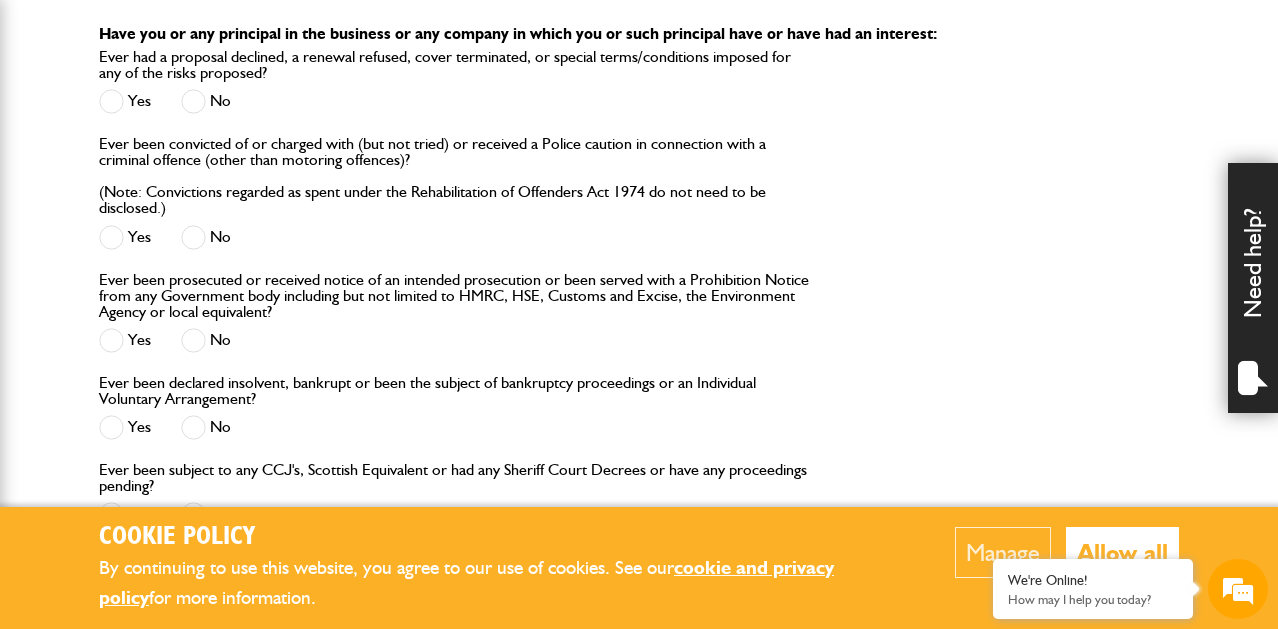 scroll, scrollTop: 2406, scrollLeft: 0, axis: vertical 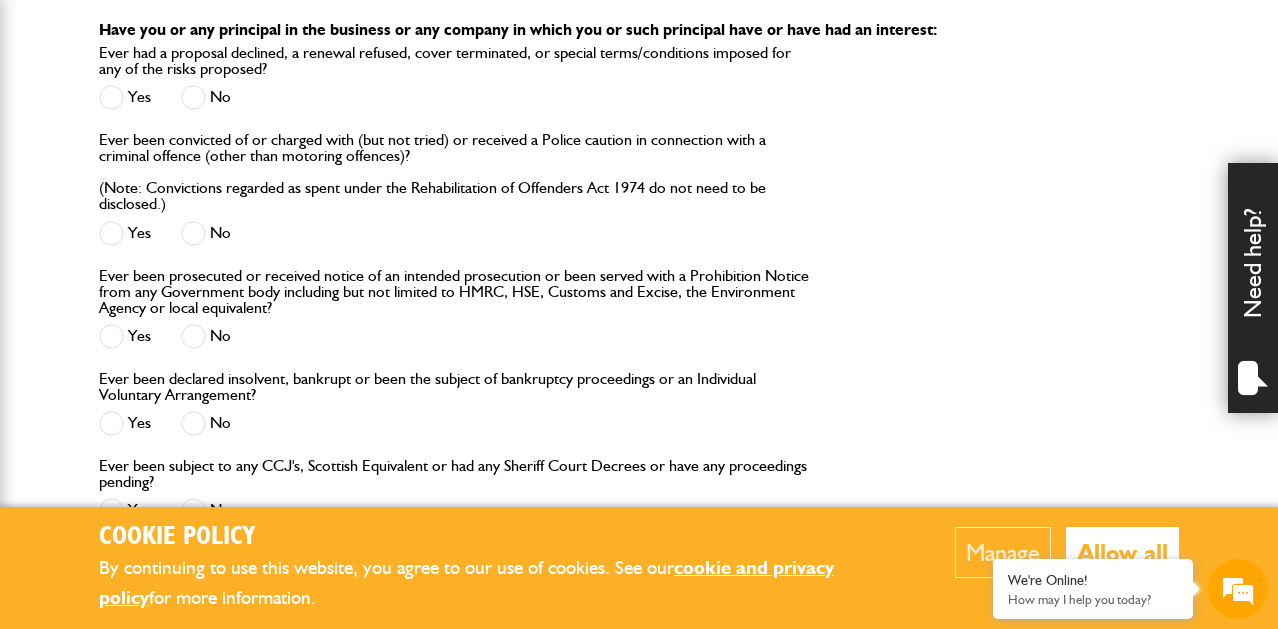 click at bounding box center [193, 423] 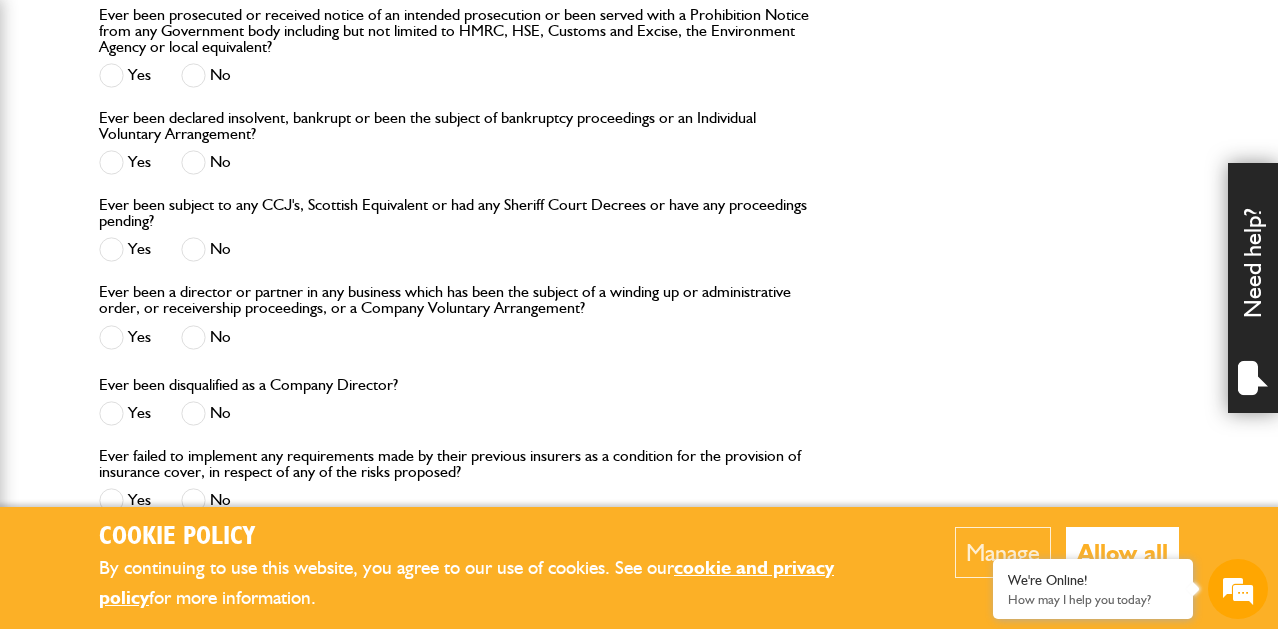 scroll, scrollTop: 2668, scrollLeft: 0, axis: vertical 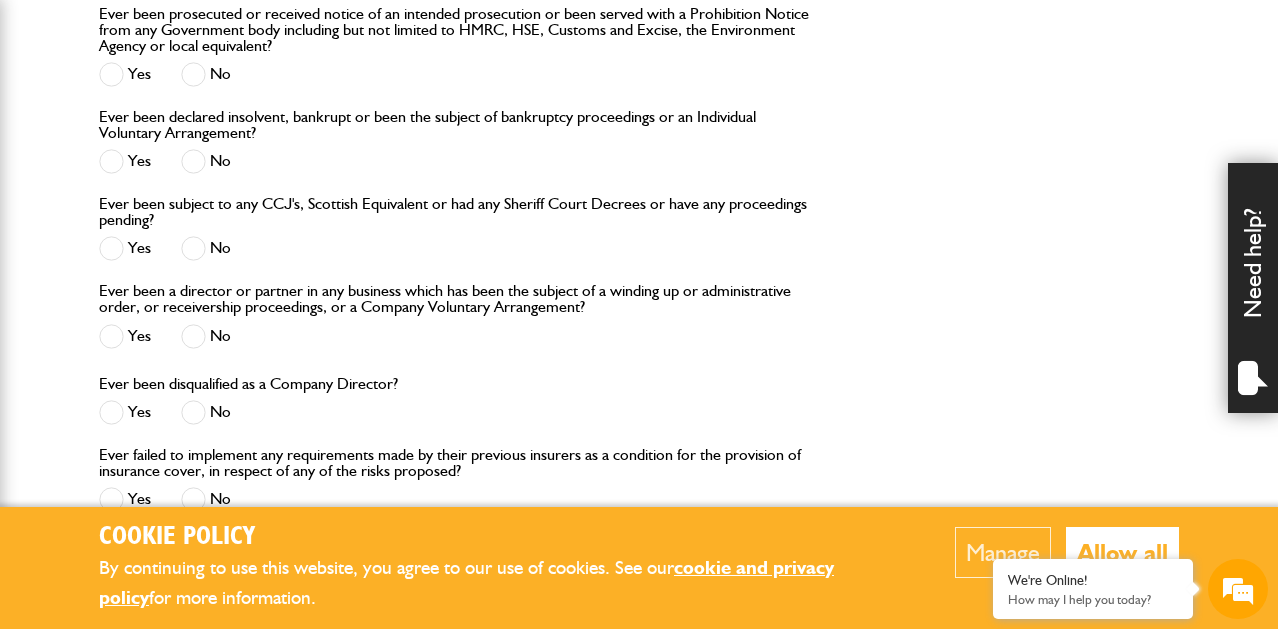 click at bounding box center [193, 248] 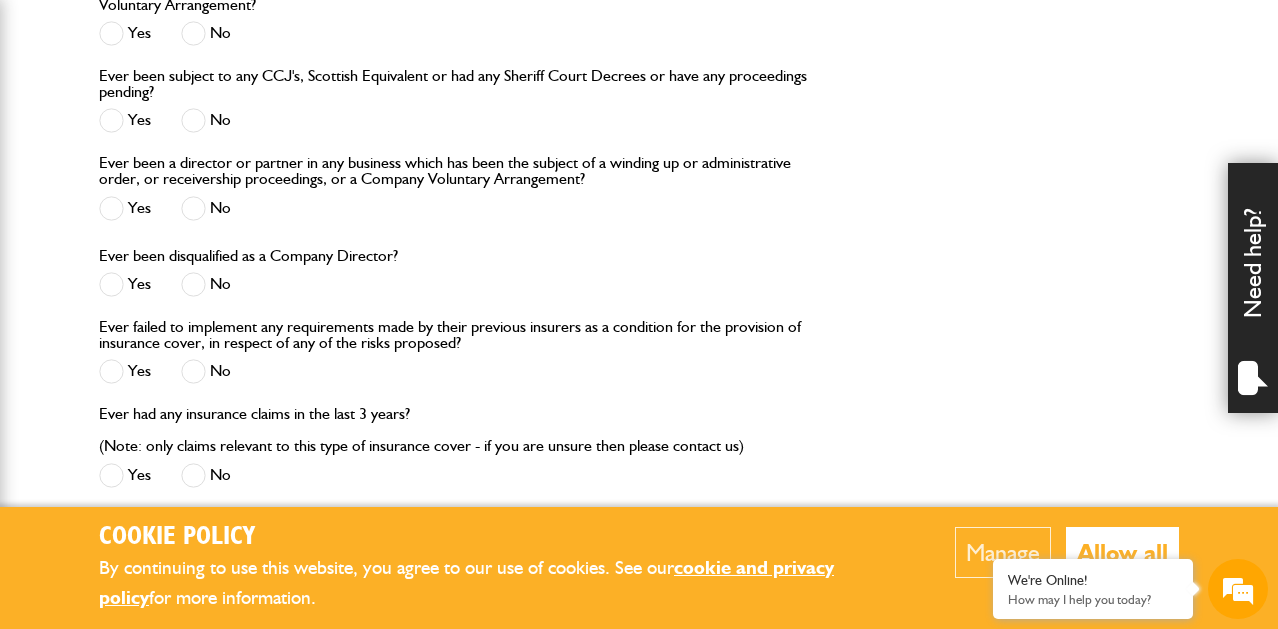 scroll, scrollTop: 2804, scrollLeft: 0, axis: vertical 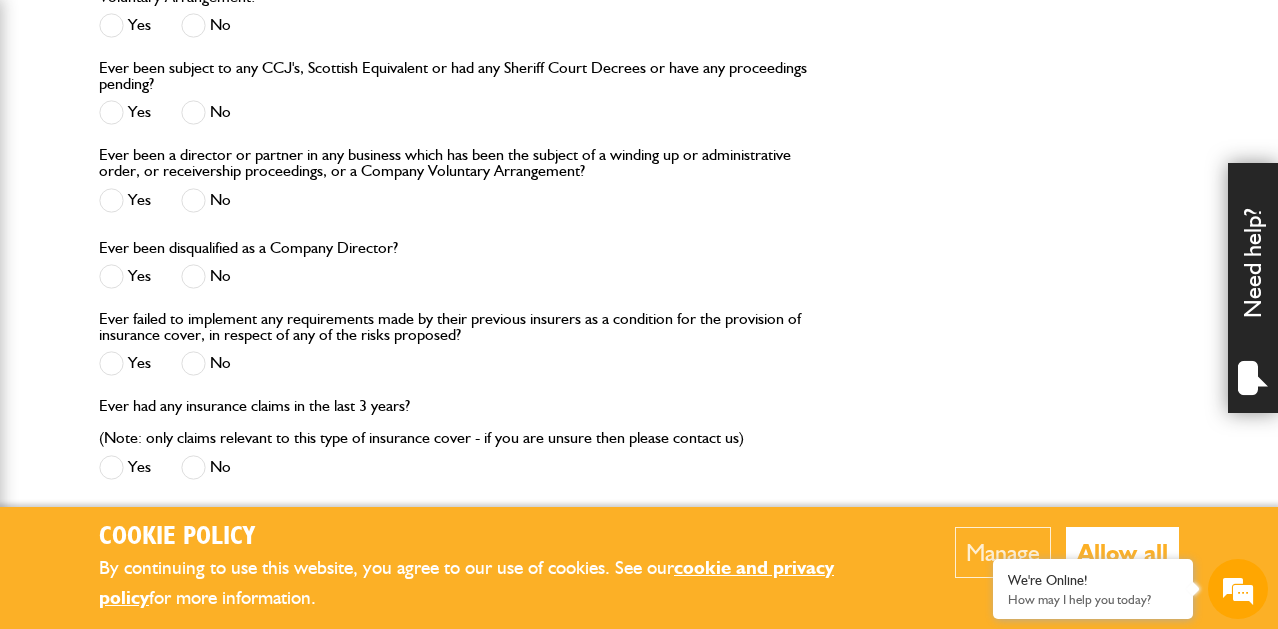 click at bounding box center (193, 363) 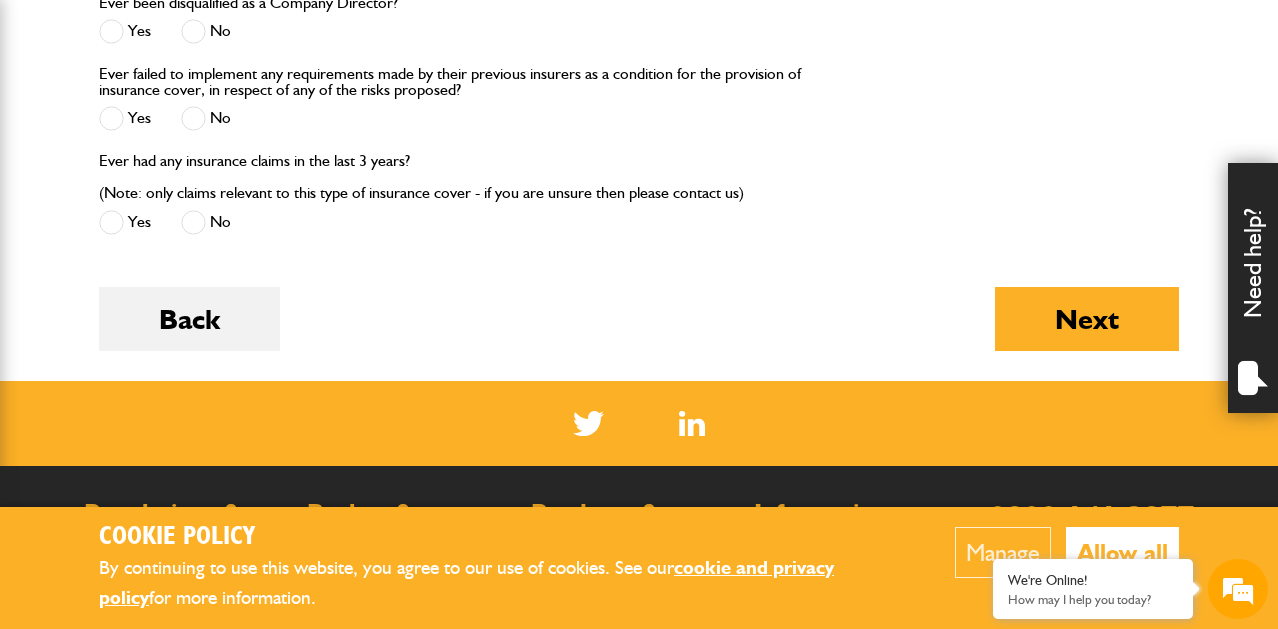 scroll, scrollTop: 3052, scrollLeft: 0, axis: vertical 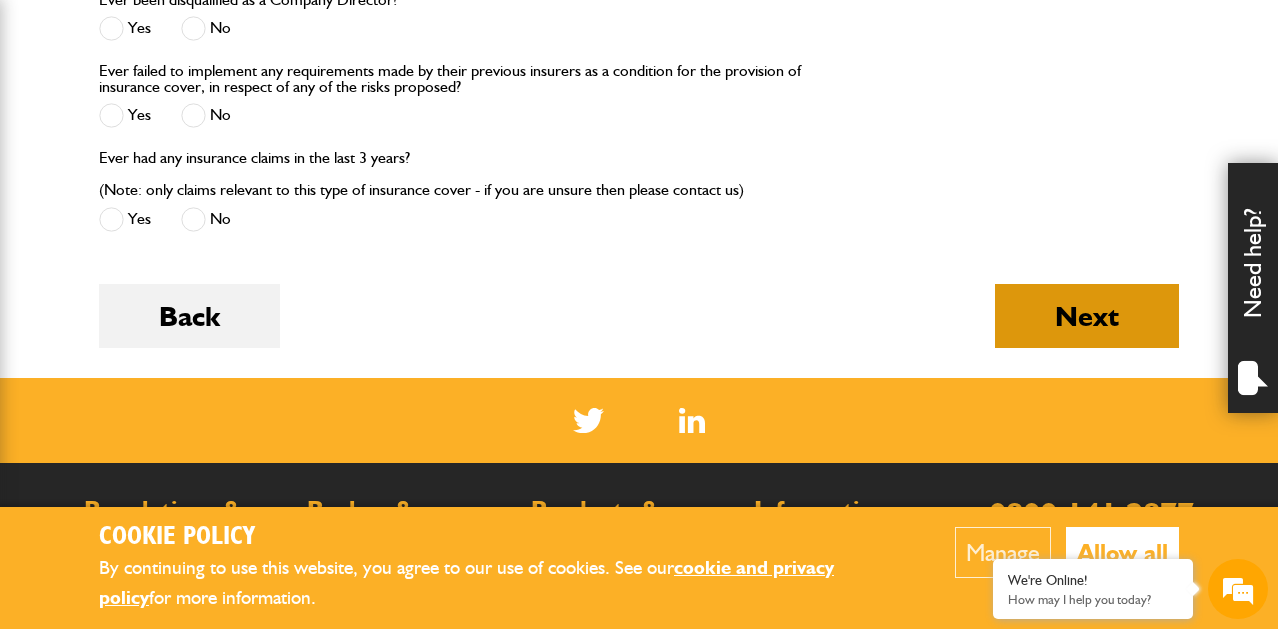 click on "Next" at bounding box center (1087, 316) 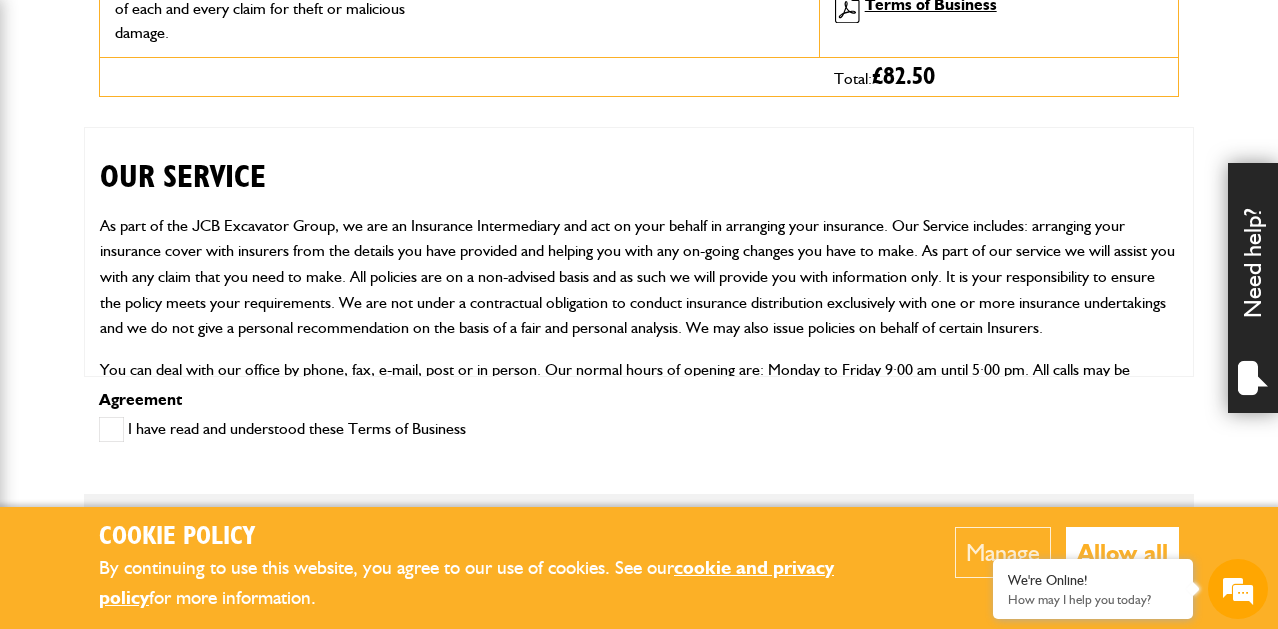 scroll, scrollTop: 868, scrollLeft: 0, axis: vertical 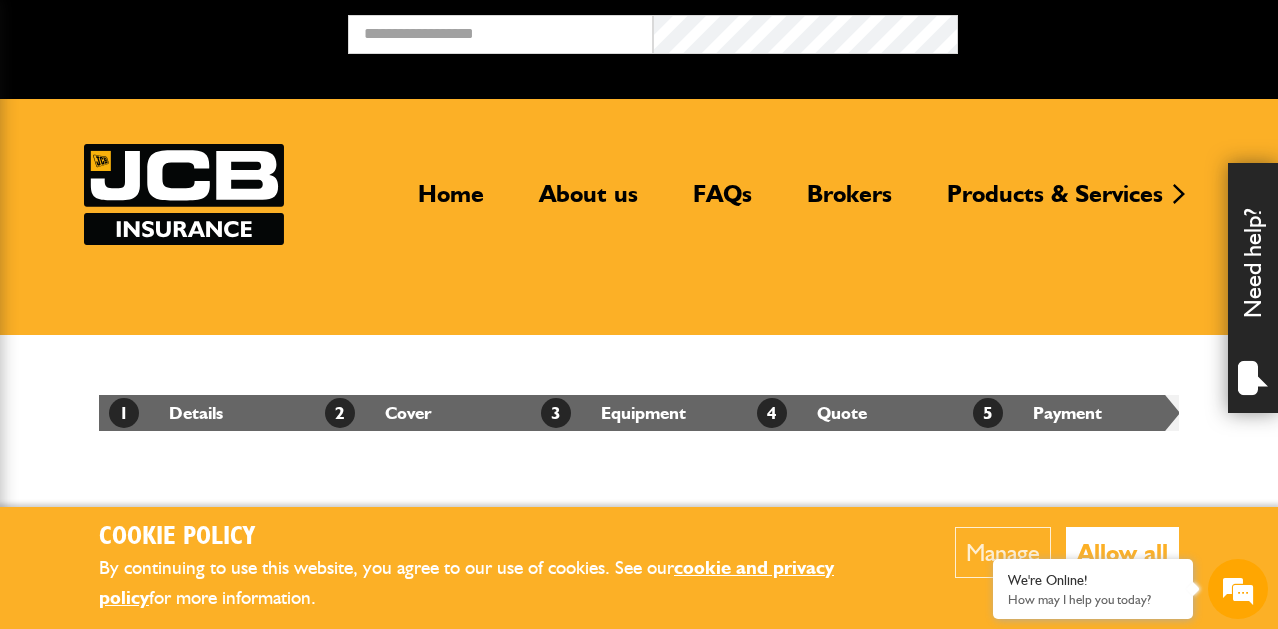 click on "5 Payment" at bounding box center (1071, 413) 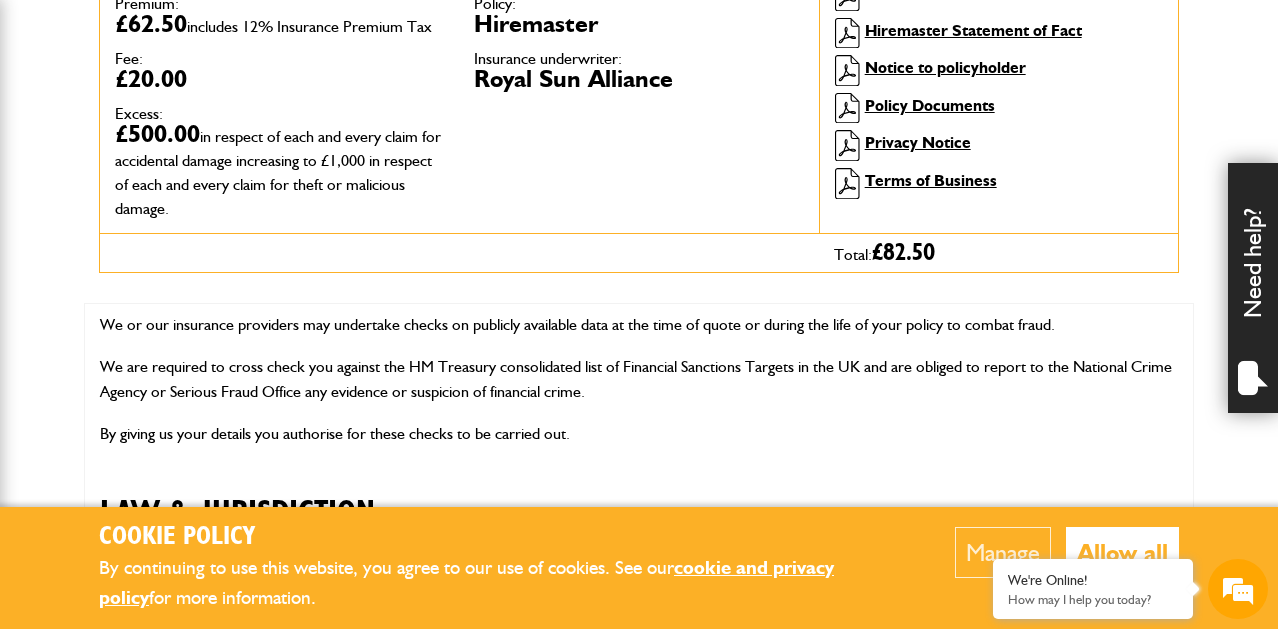 scroll, scrollTop: 694, scrollLeft: 0, axis: vertical 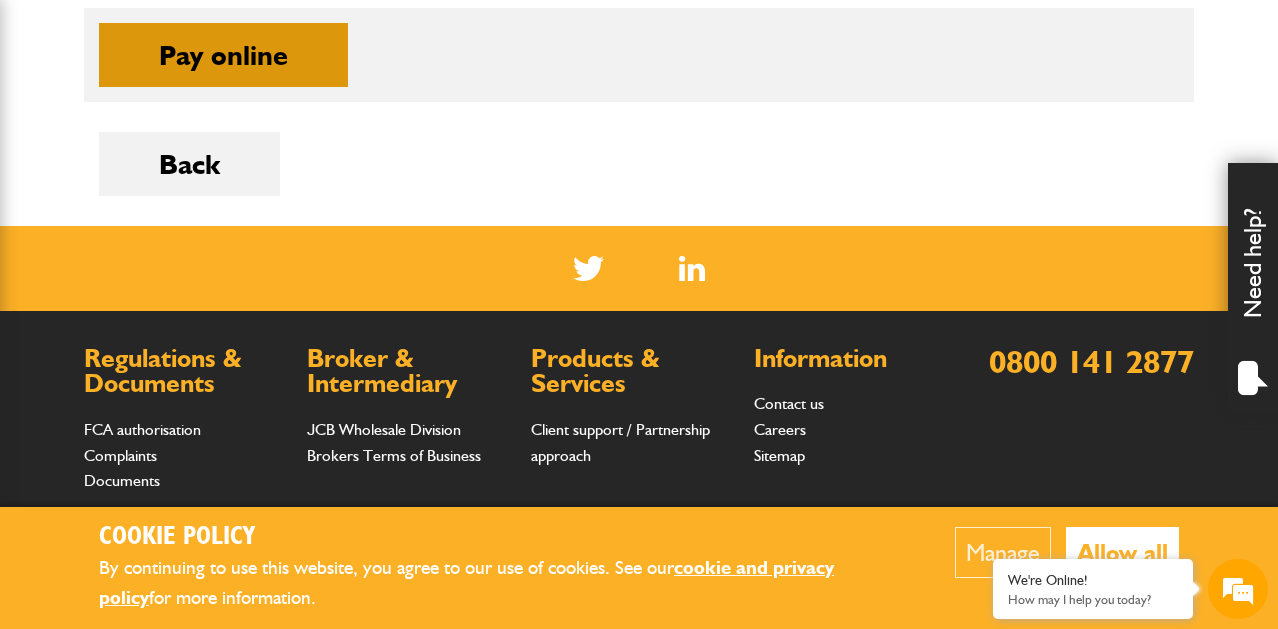 click on "Pay online" at bounding box center (223, 55) 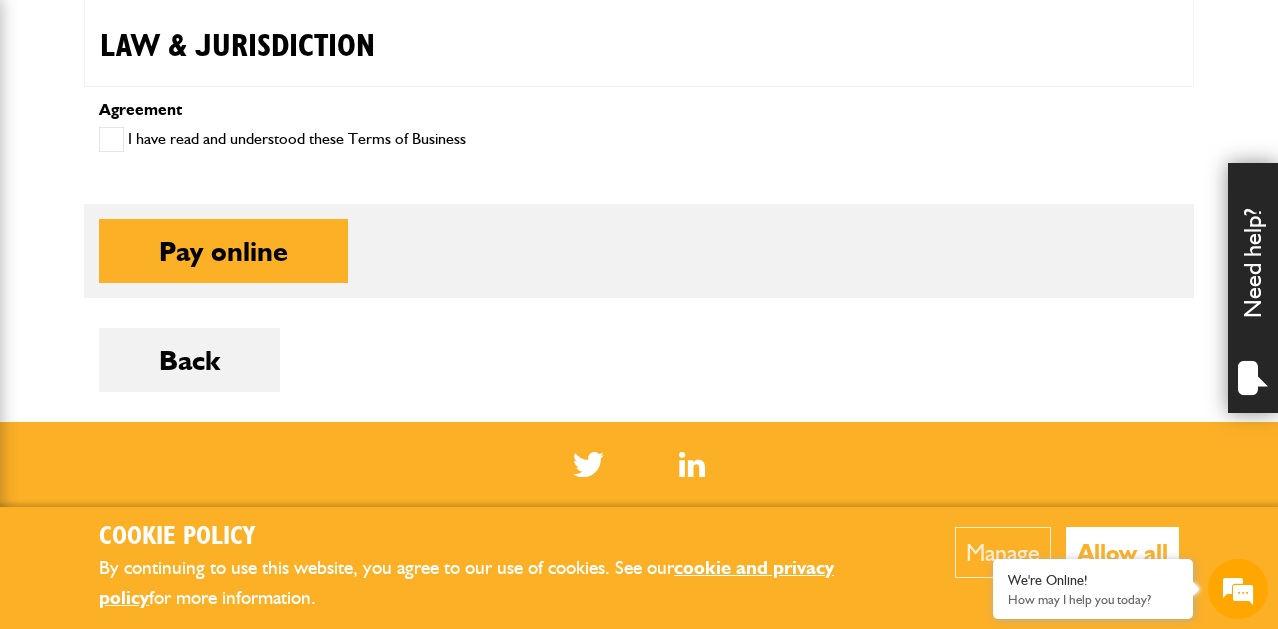 scroll, scrollTop: 1156, scrollLeft: 0, axis: vertical 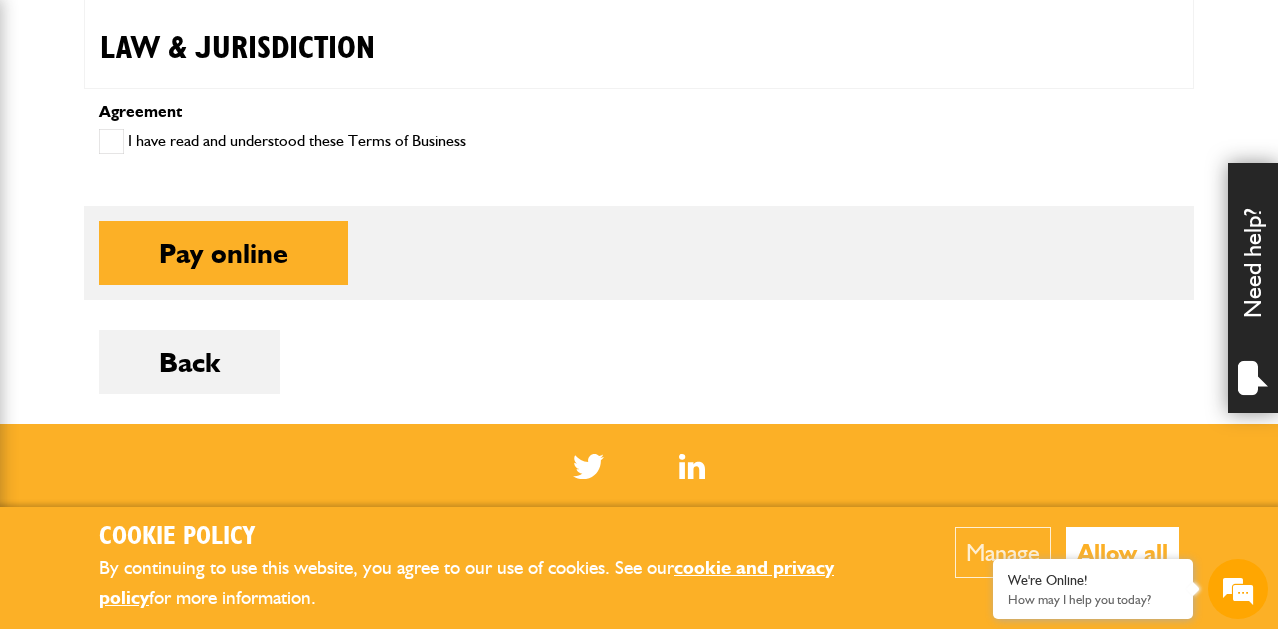 click at bounding box center (111, 141) 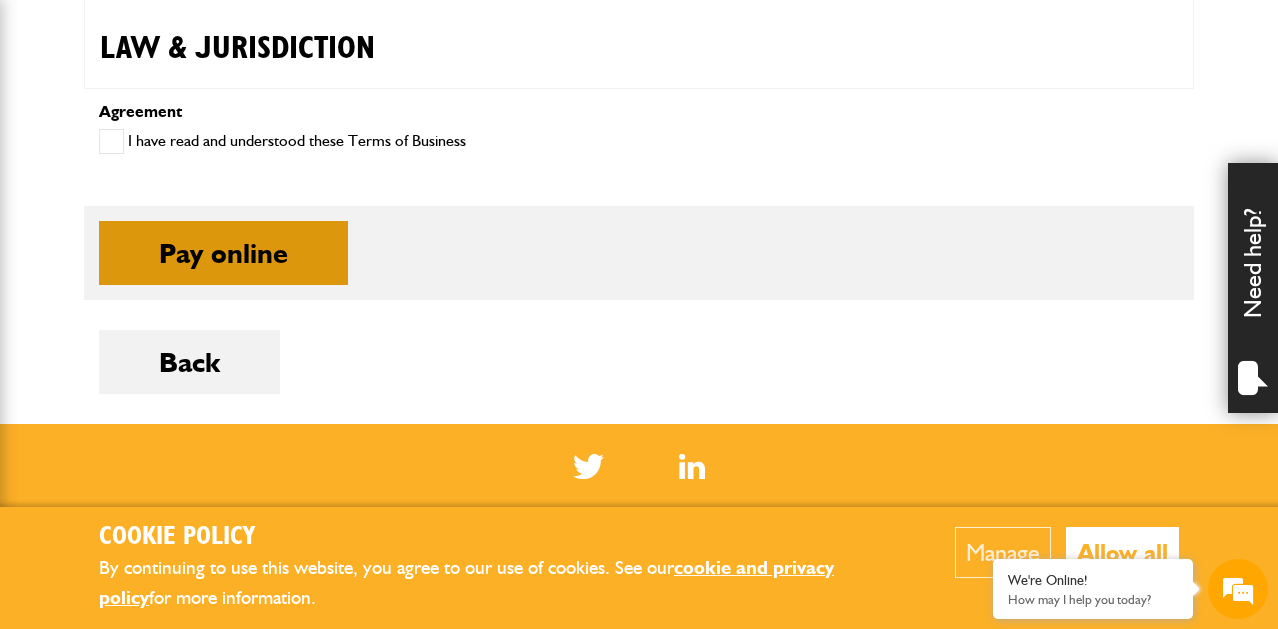 click on "Pay online" at bounding box center [223, 253] 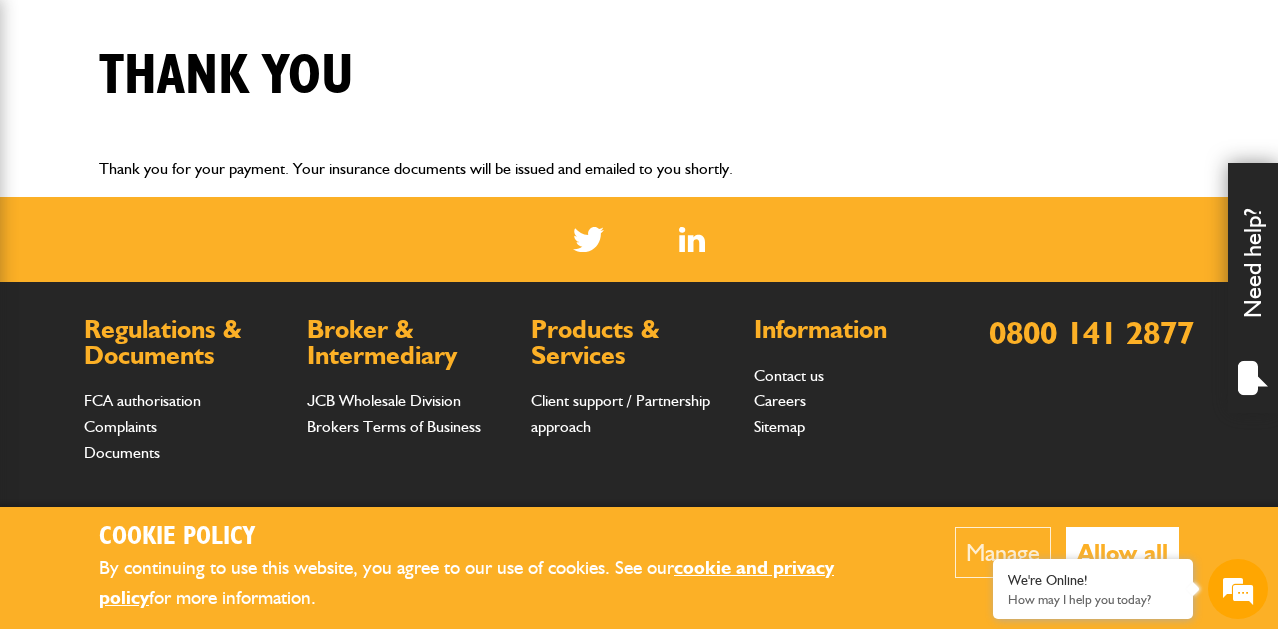 scroll, scrollTop: 479, scrollLeft: 0, axis: vertical 